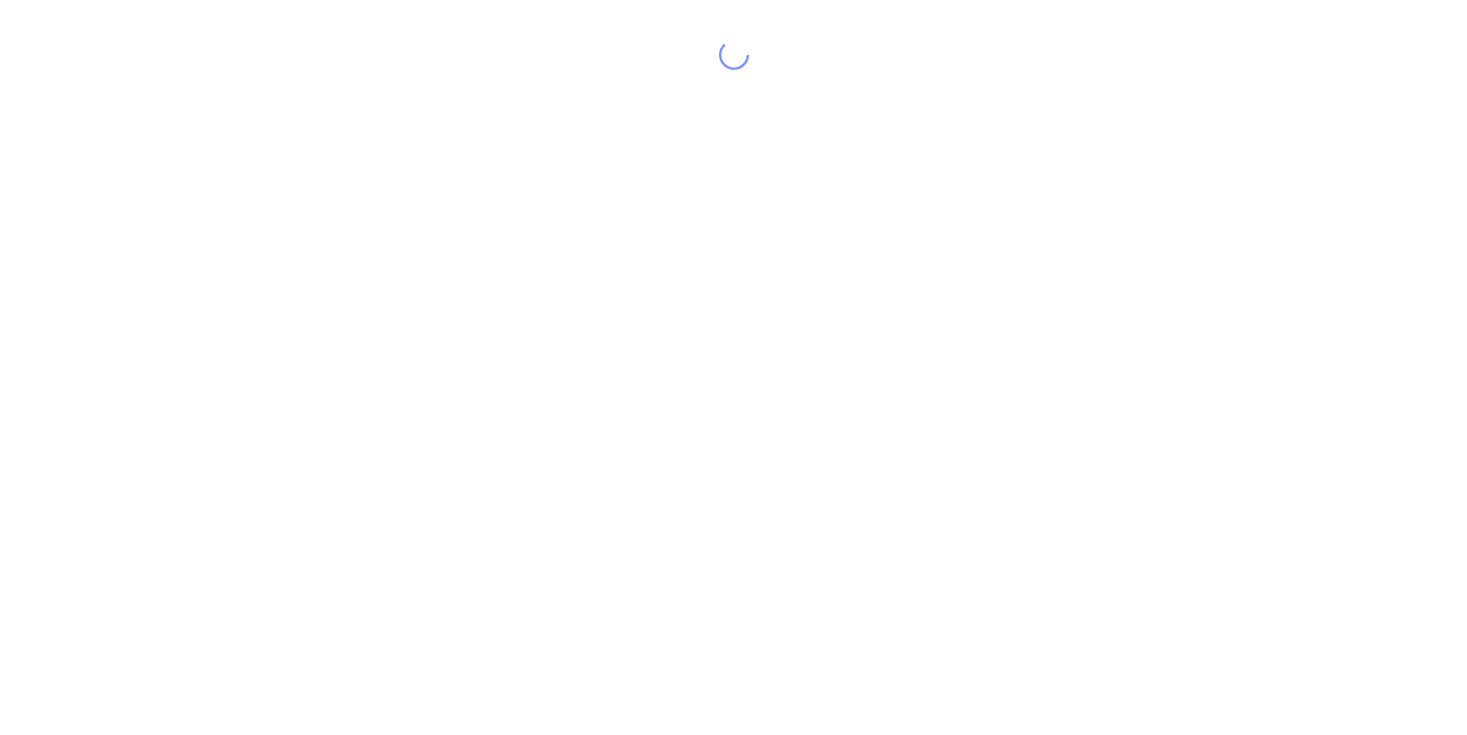 scroll, scrollTop: 0, scrollLeft: 0, axis: both 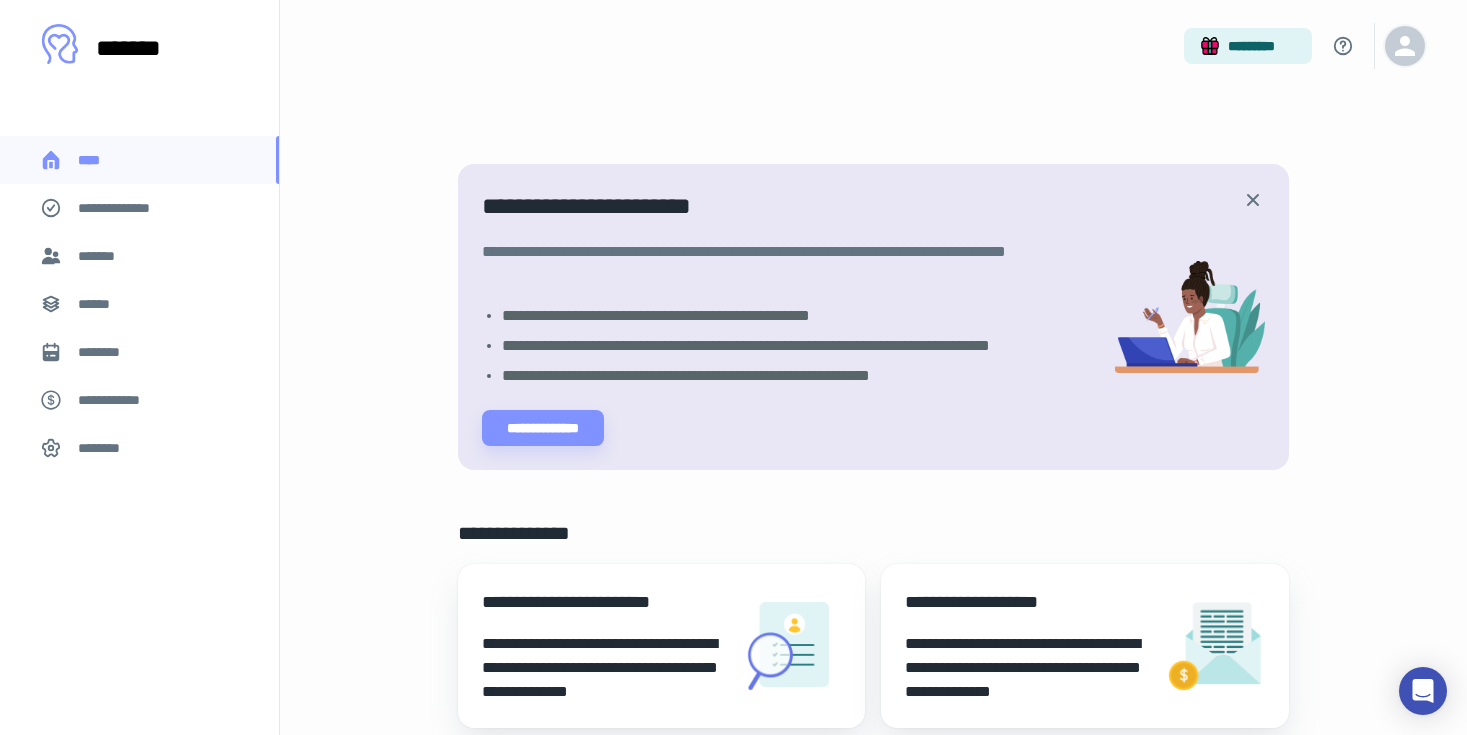 click 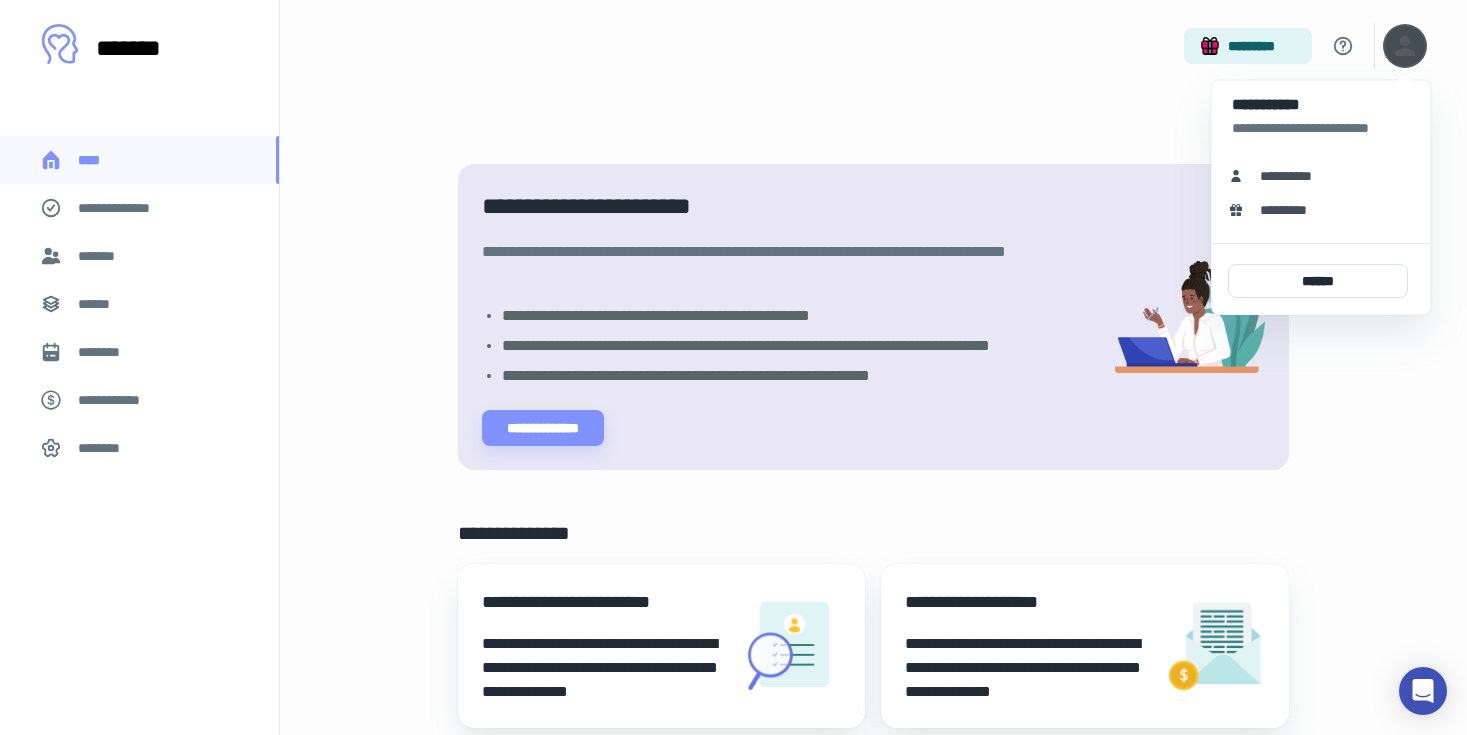 click at bounding box center (733, 367) 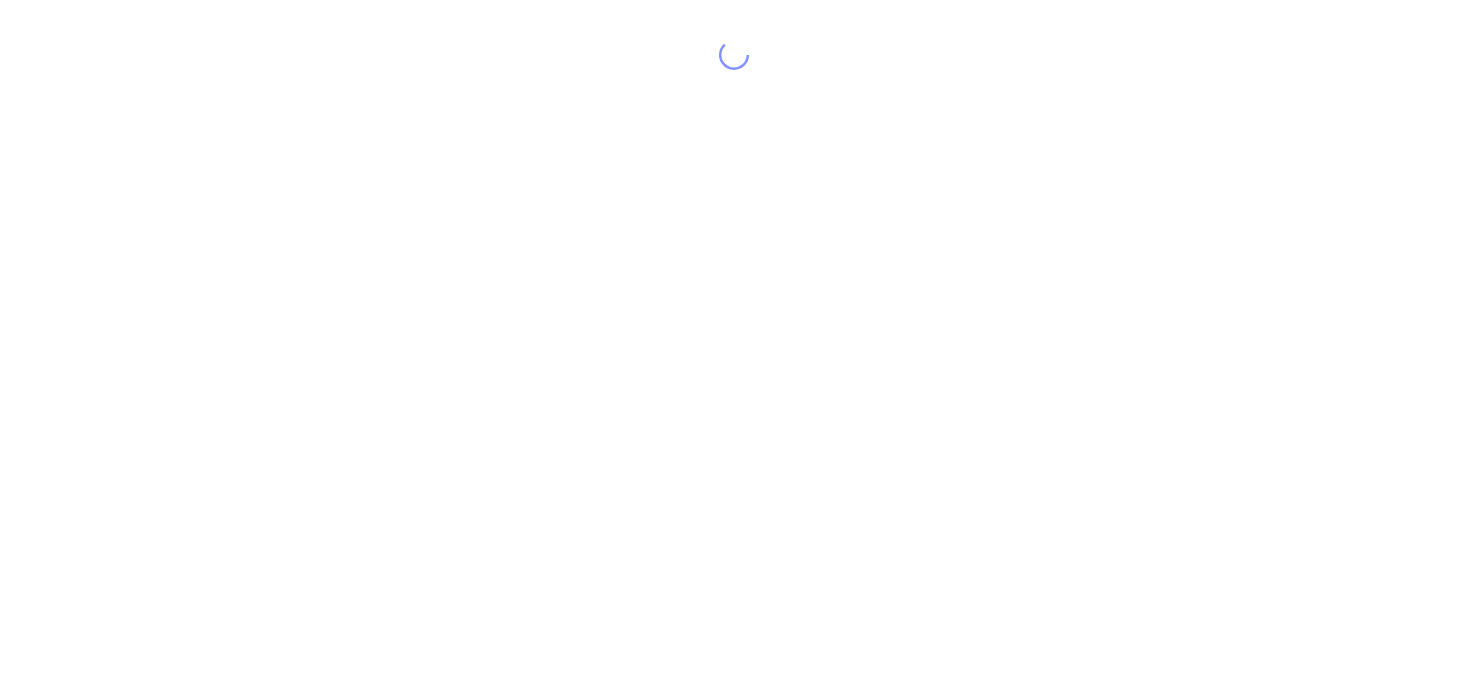 scroll, scrollTop: 0, scrollLeft: 0, axis: both 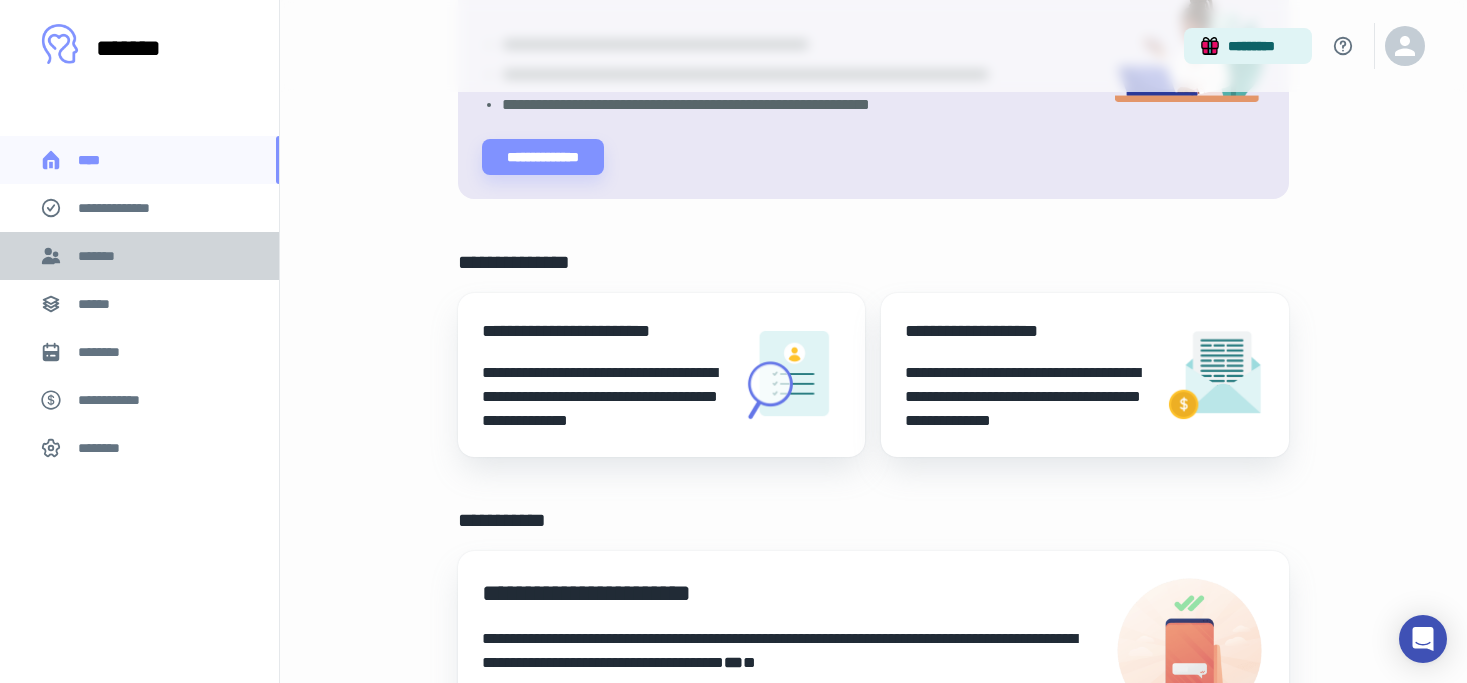 click on "*******" at bounding box center (139, 256) 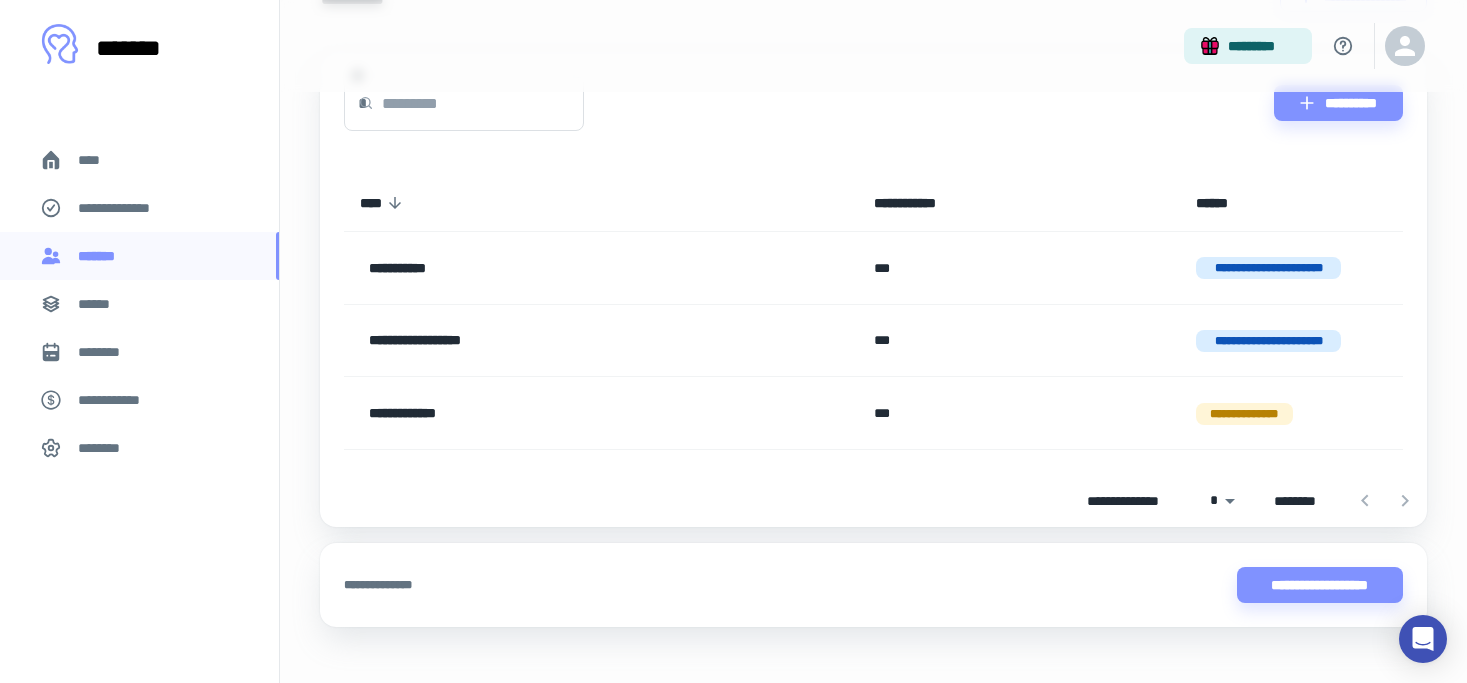 scroll, scrollTop: 161, scrollLeft: 0, axis: vertical 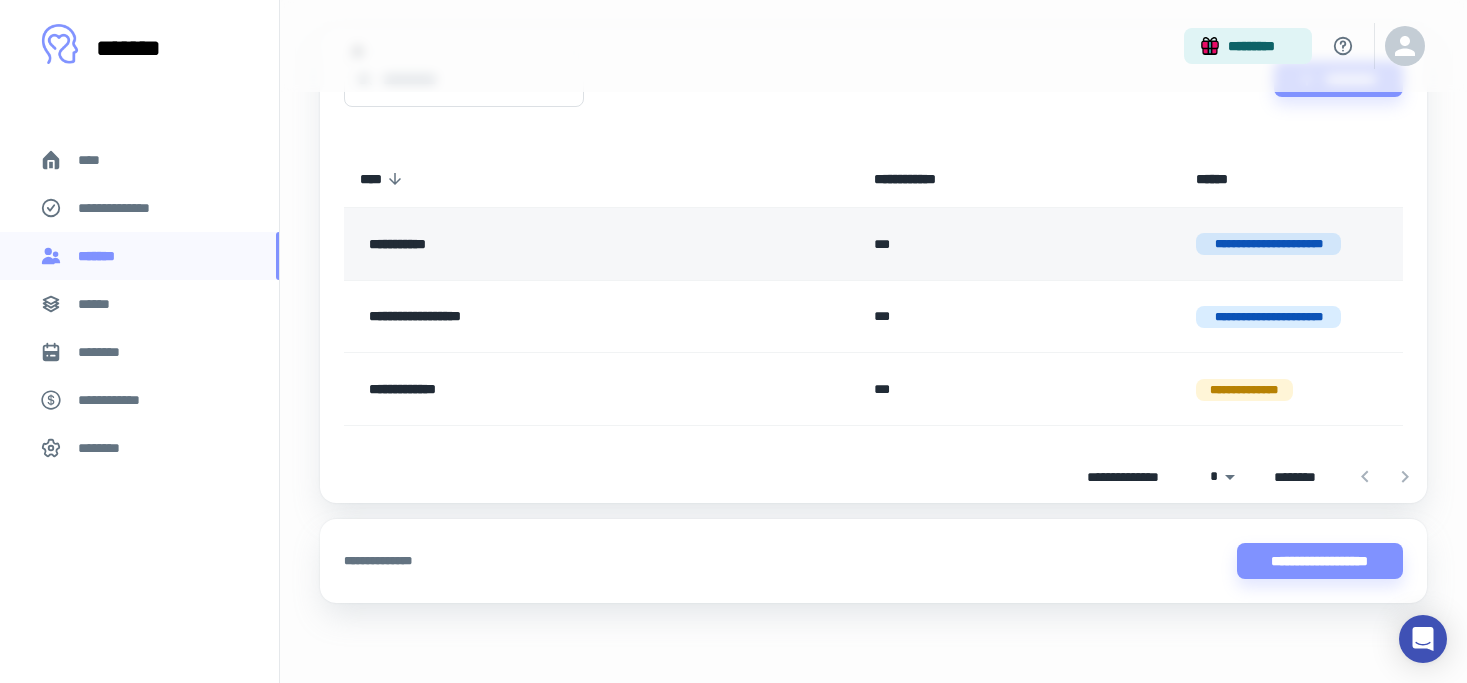 click on "**********" at bounding box center [548, 244] 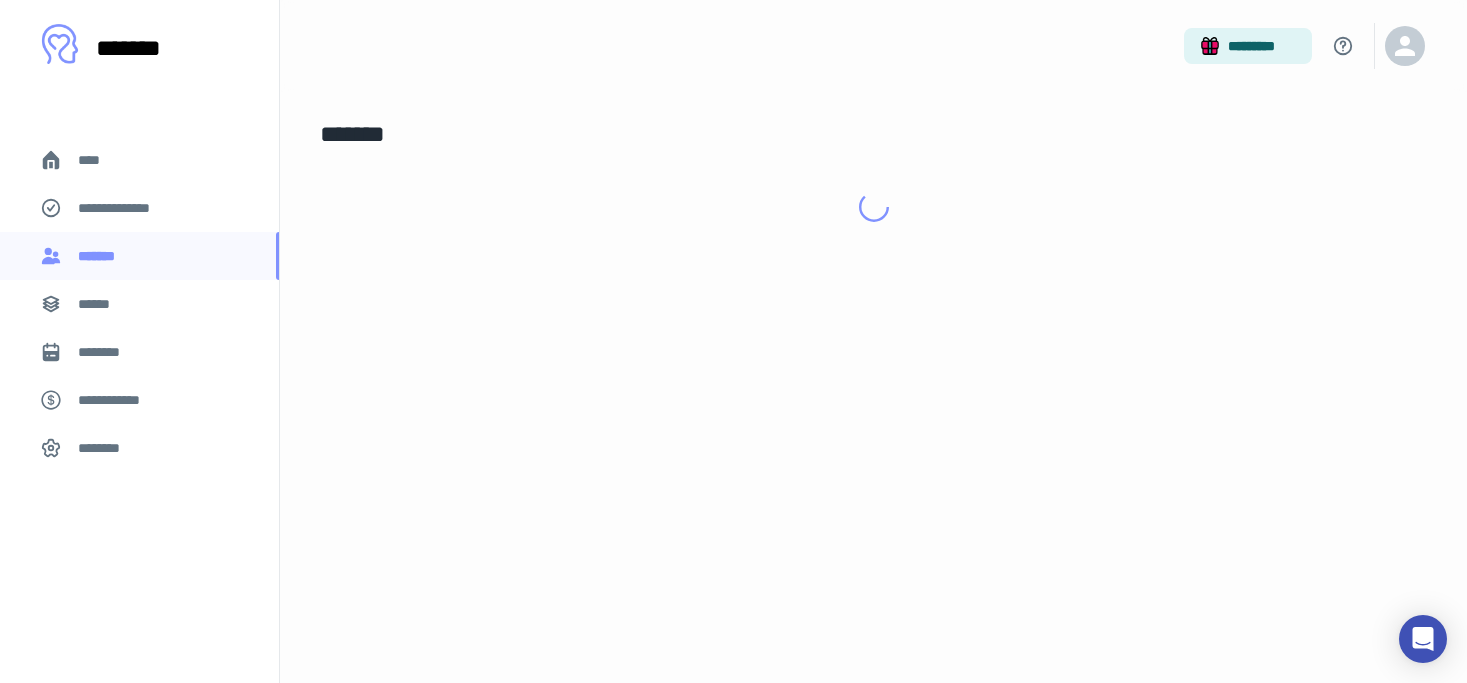 scroll, scrollTop: 0, scrollLeft: 0, axis: both 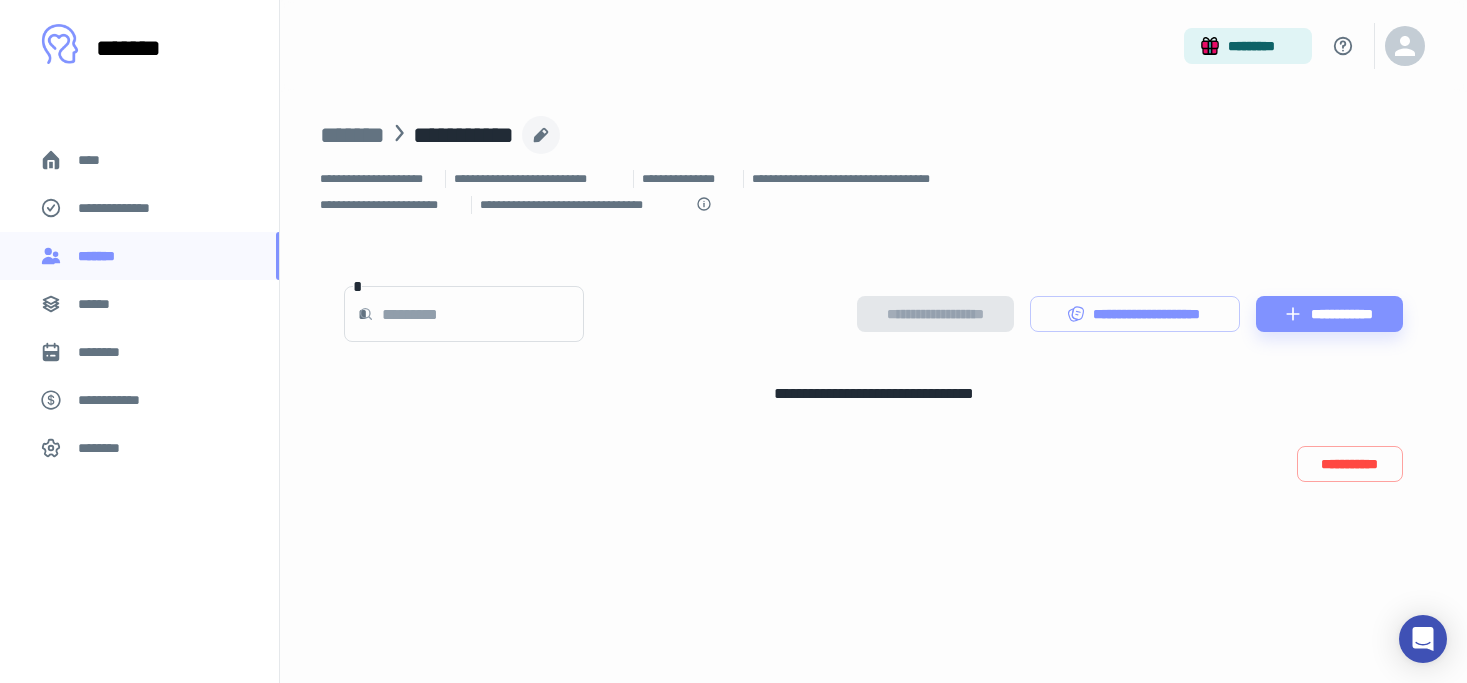 click 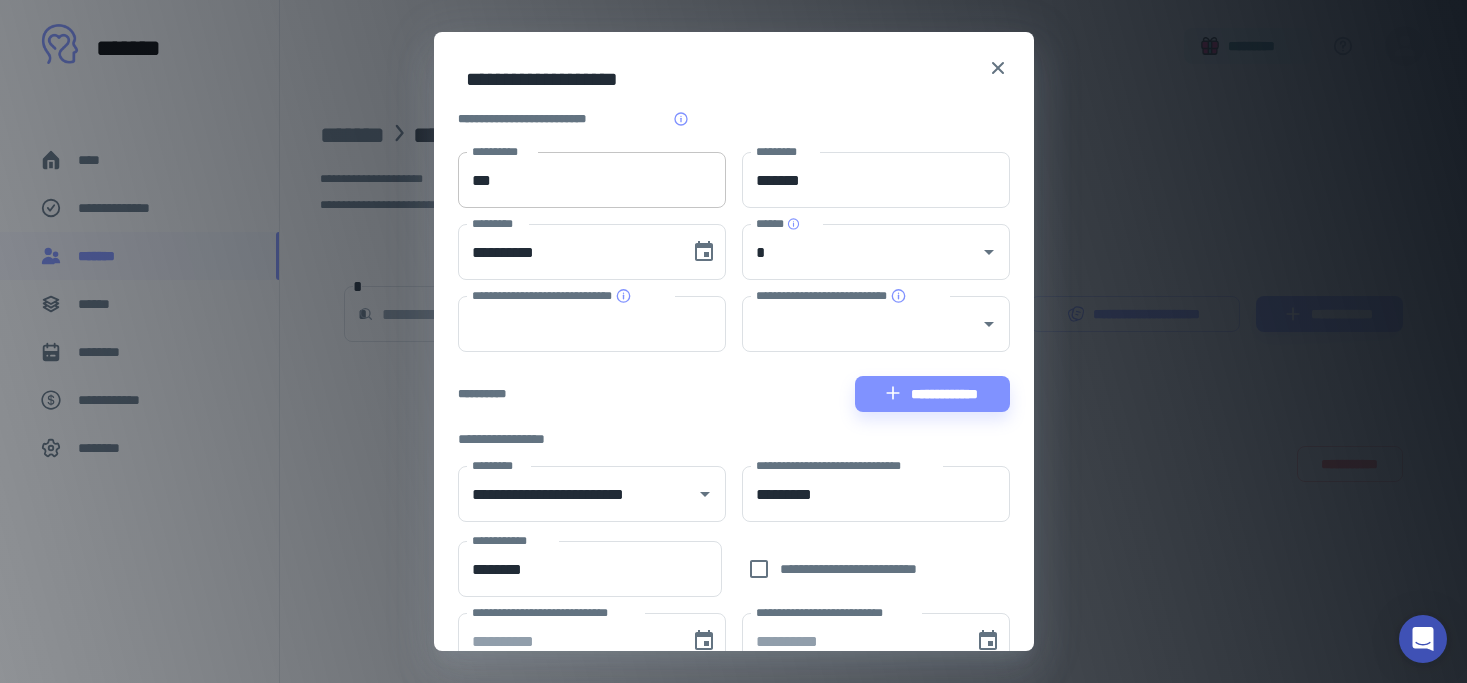 click on "***" at bounding box center [592, 180] 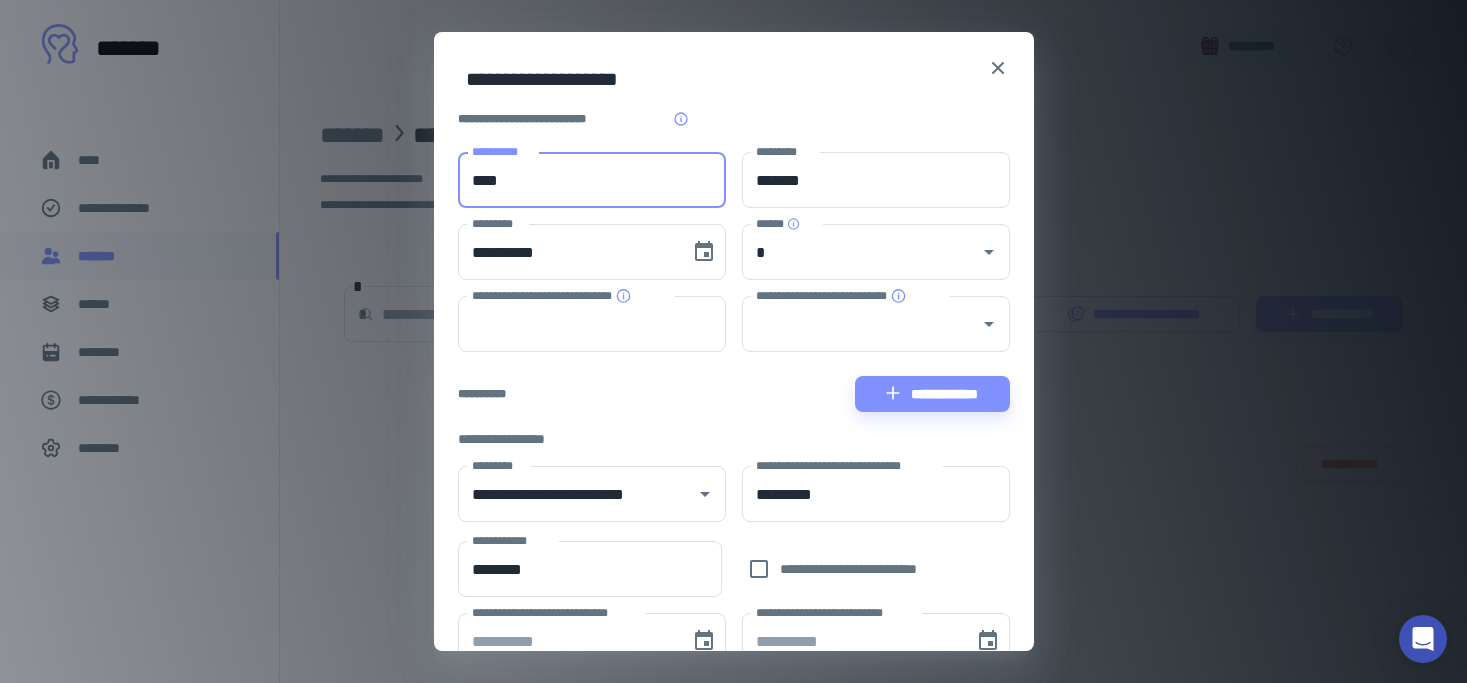 type on "****" 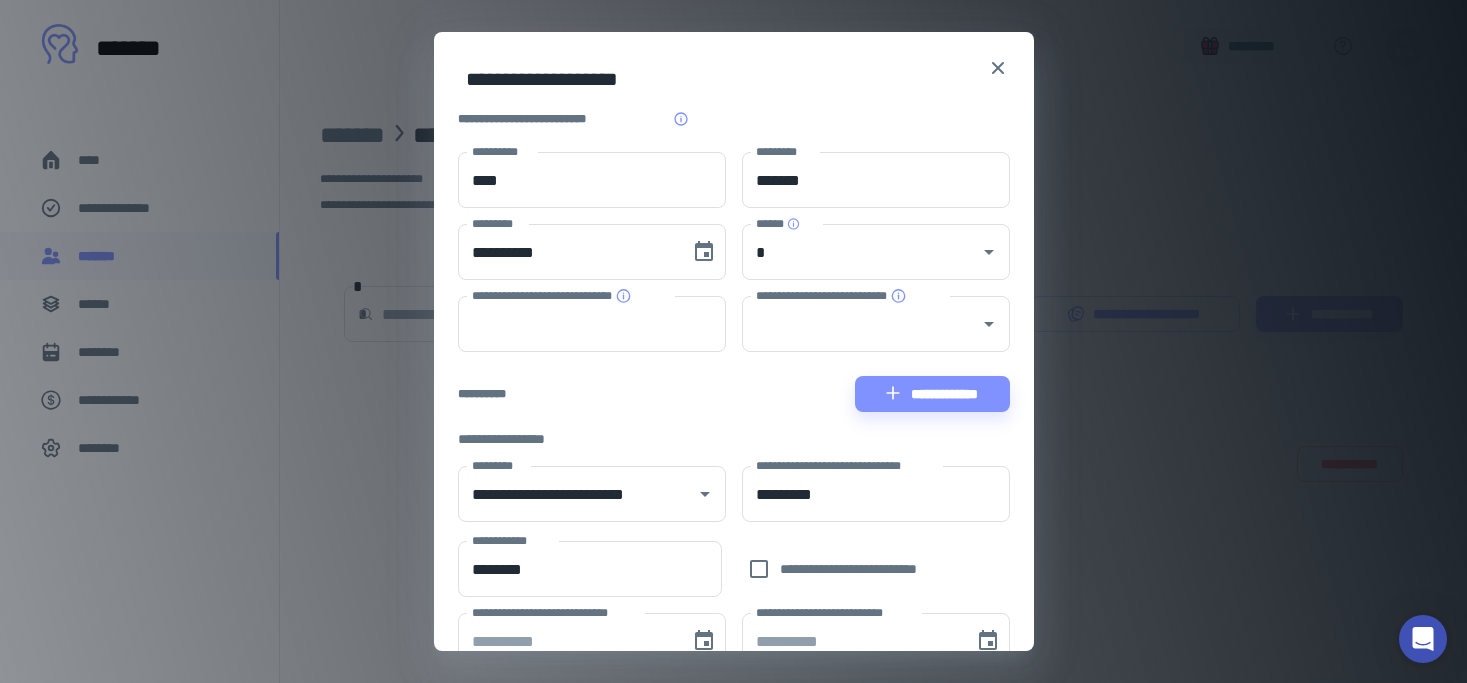 click on "**********" at bounding box center (733, 341) 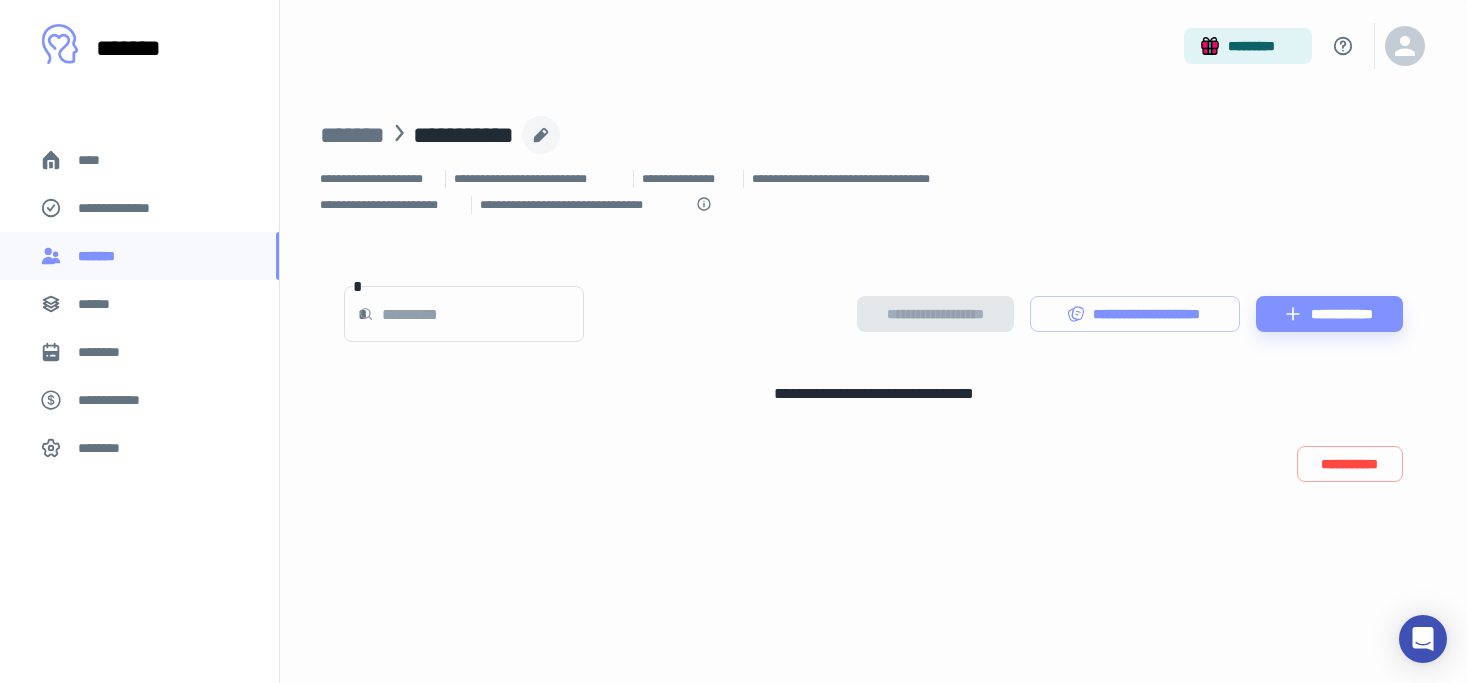 click on "****" at bounding box center [139, 160] 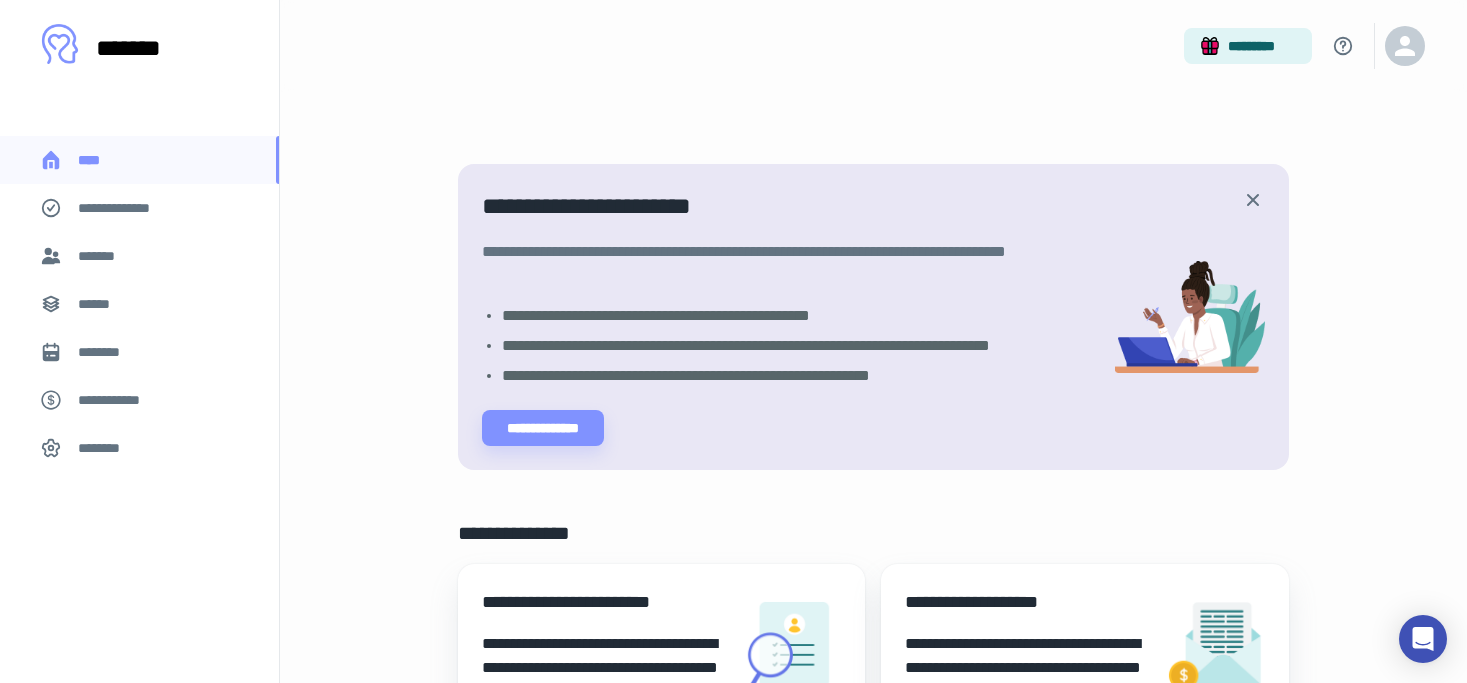 click on "*******" at bounding box center [139, 256] 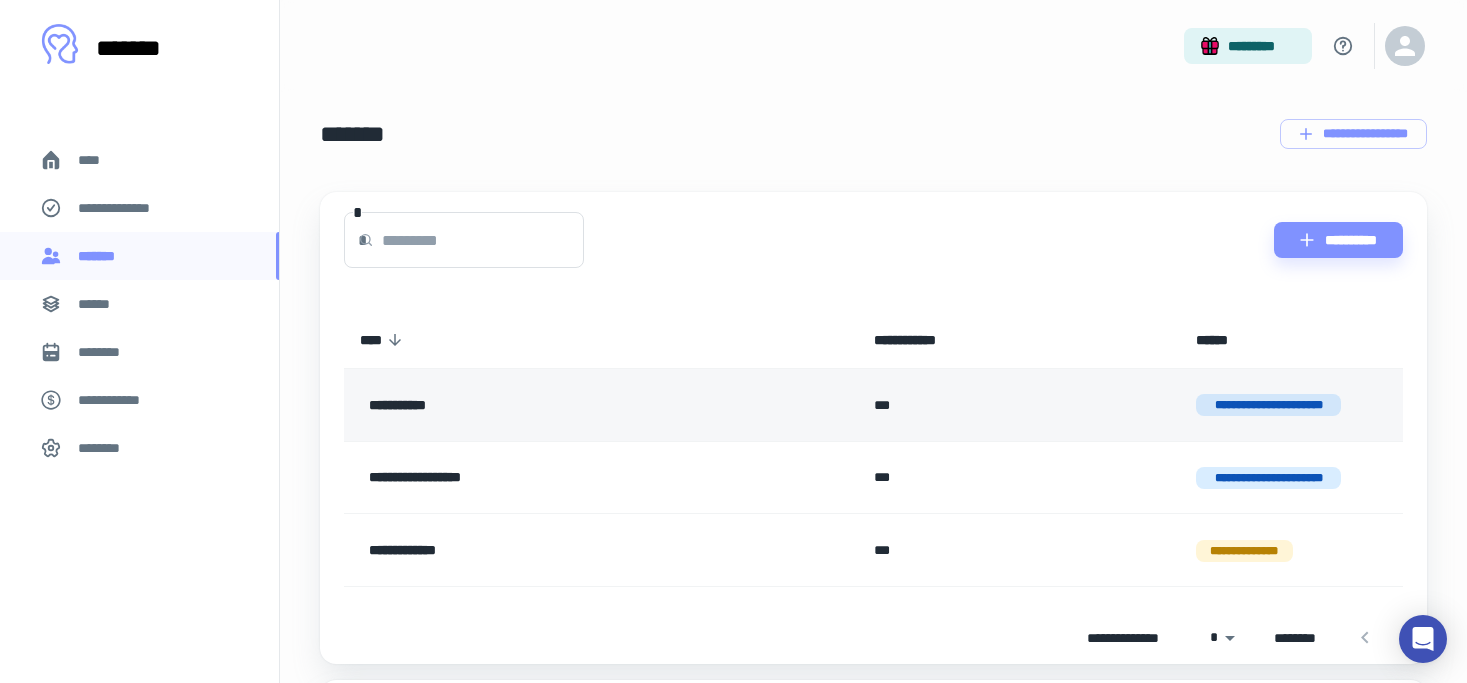 click on "**********" at bounding box center [548, 405] 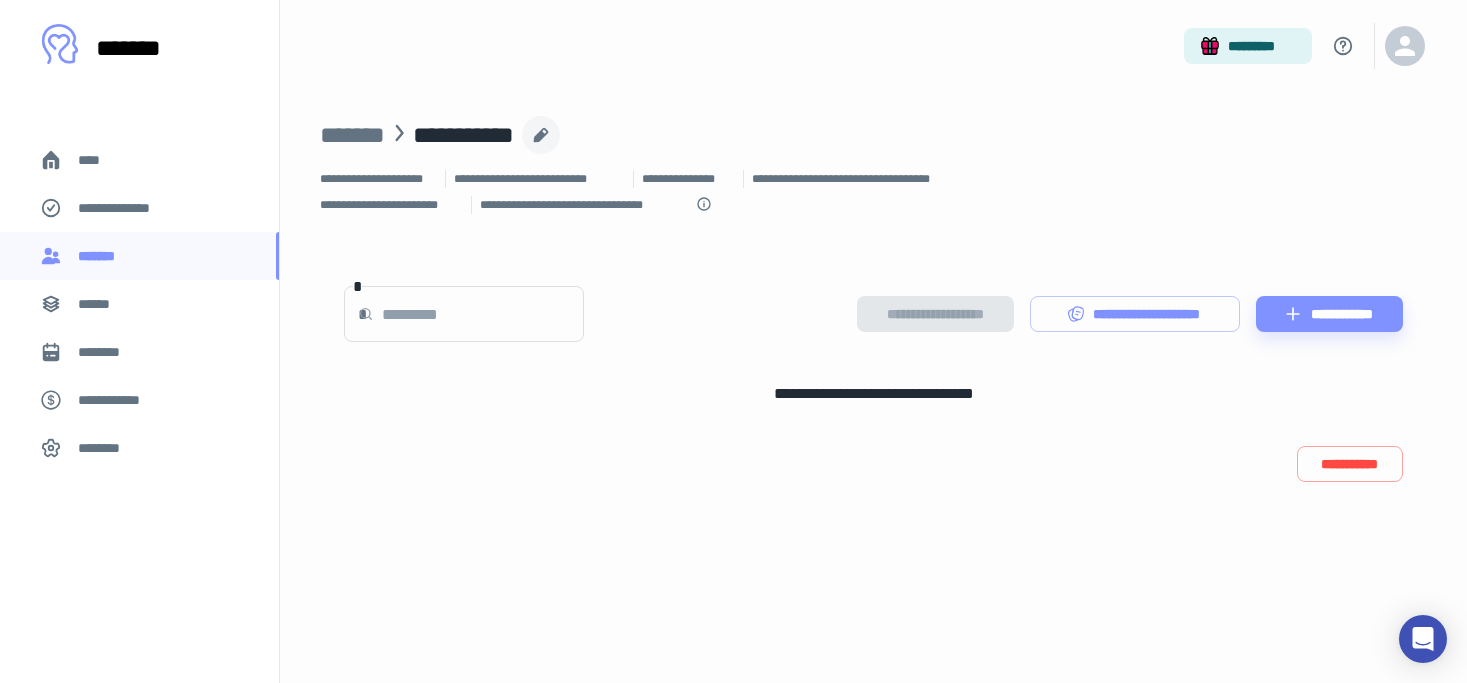 click at bounding box center (541, 135) 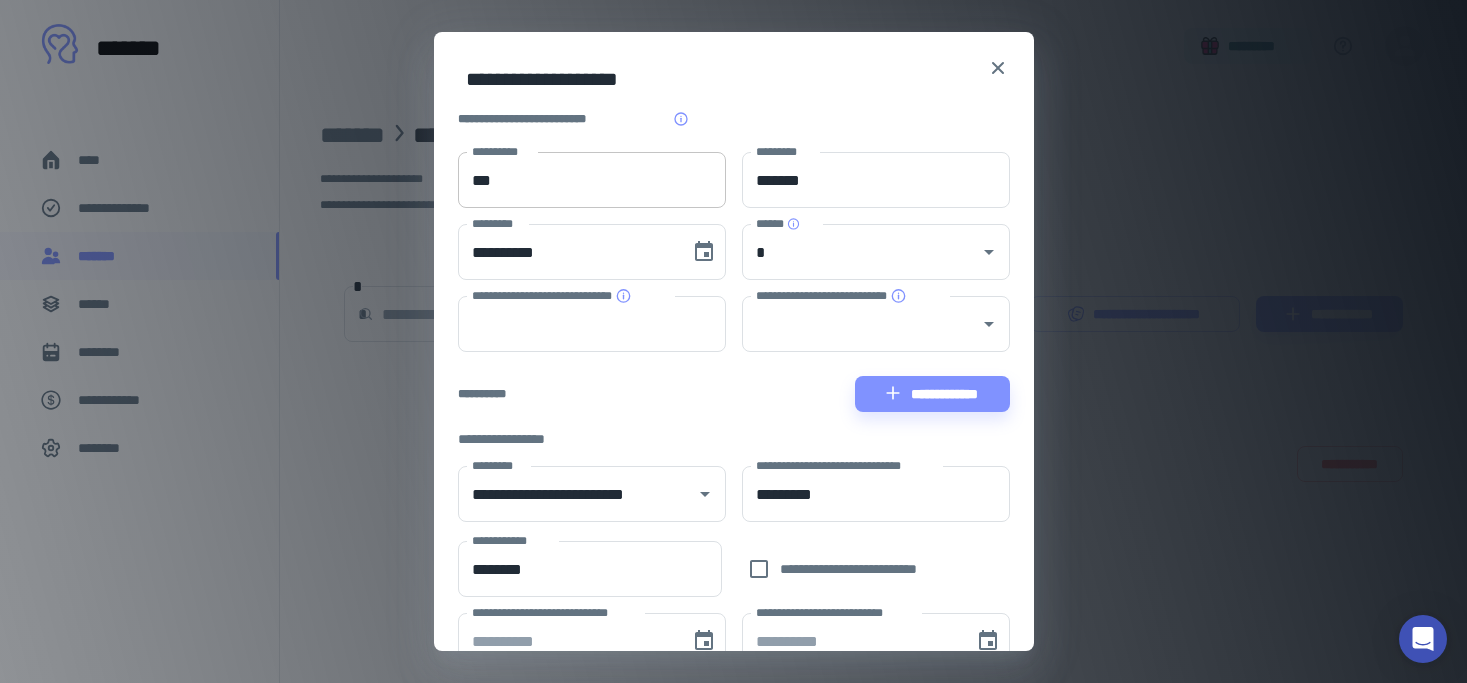 click on "***" at bounding box center [592, 180] 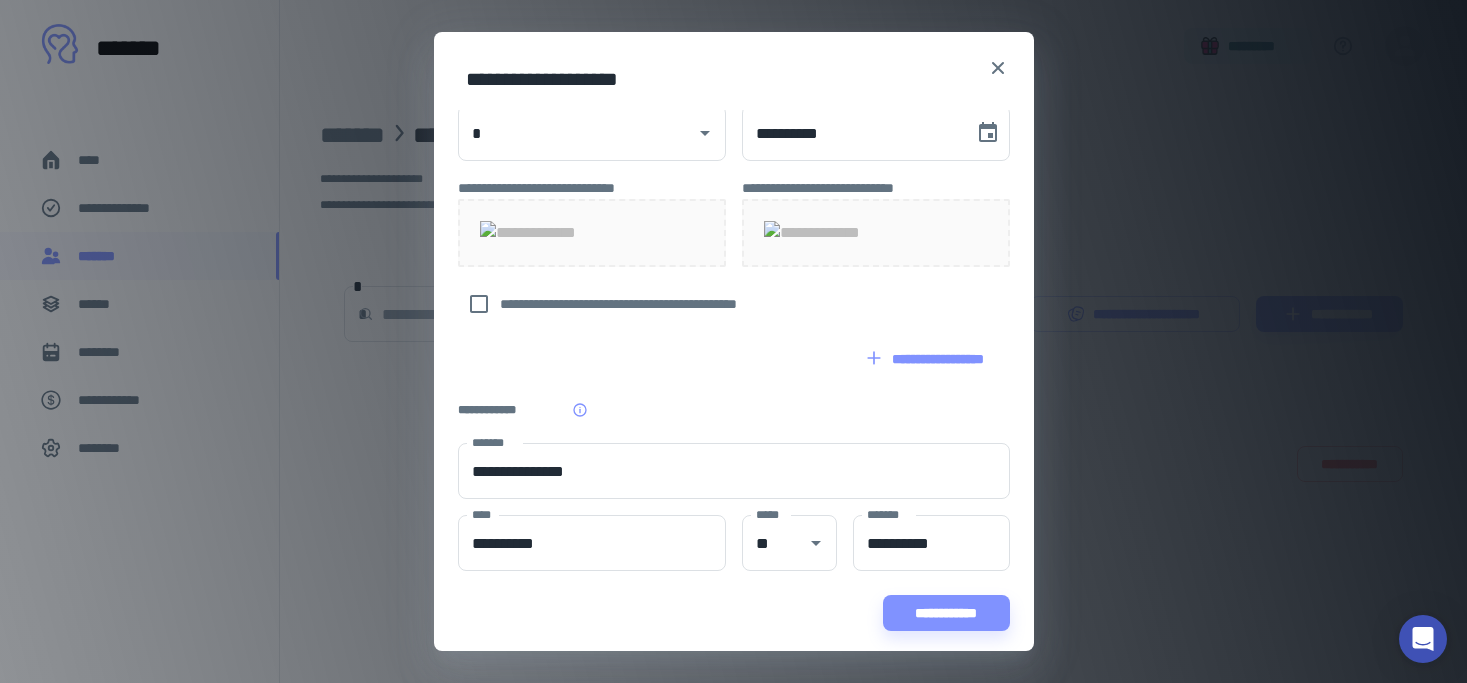 scroll, scrollTop: 834, scrollLeft: 0, axis: vertical 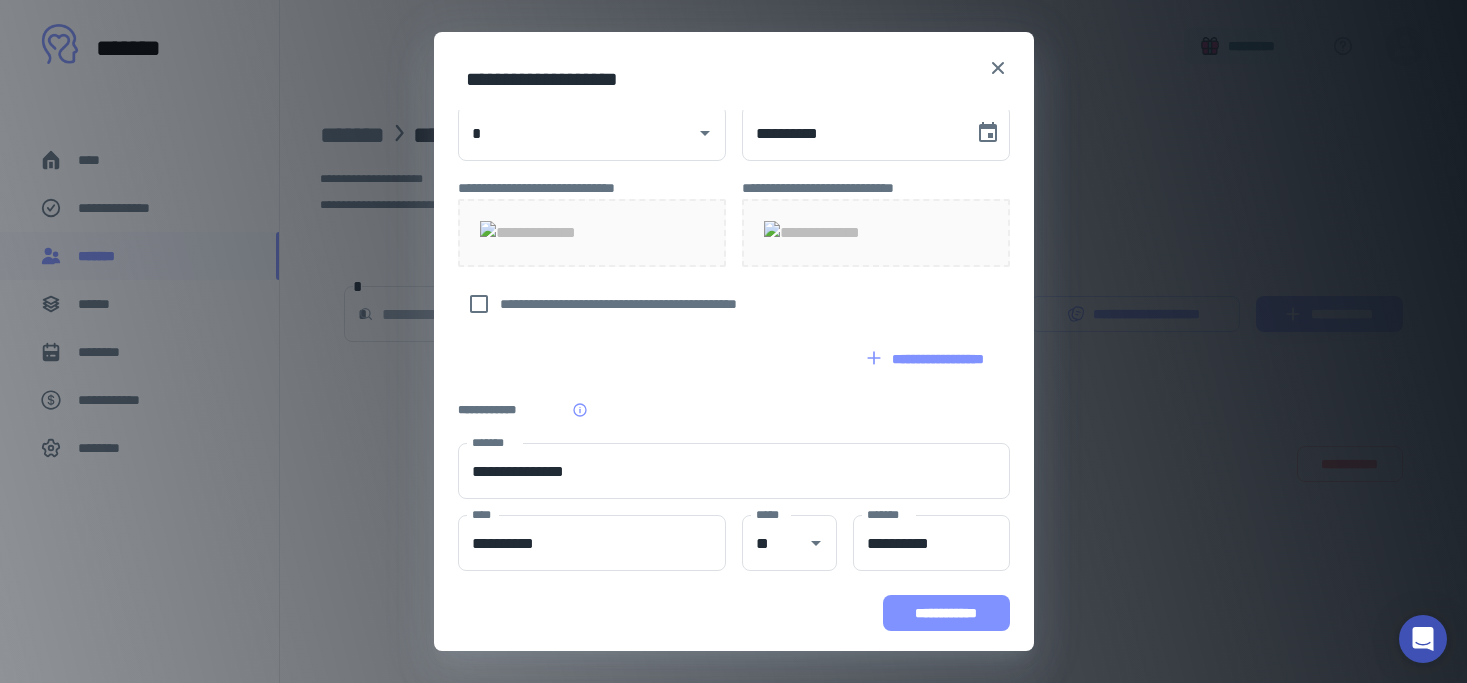 type on "****" 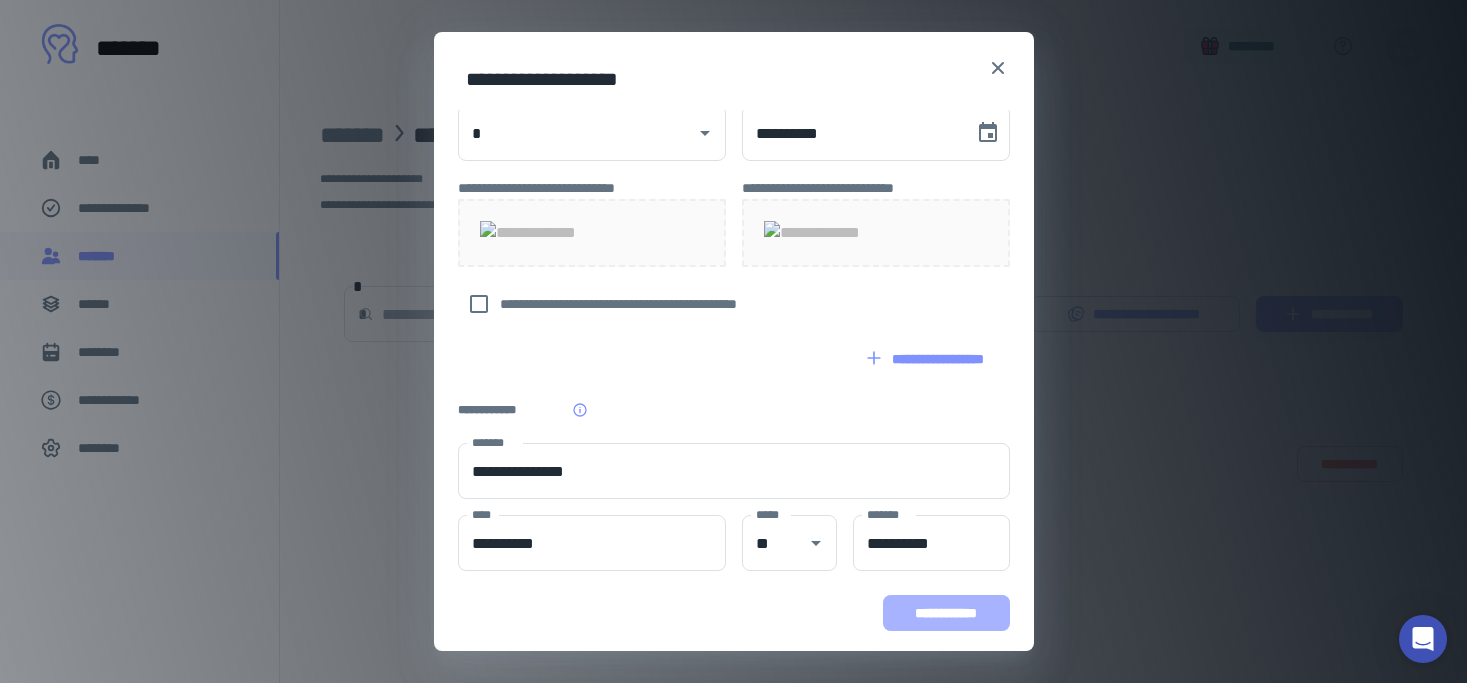 click on "**********" at bounding box center (946, 613) 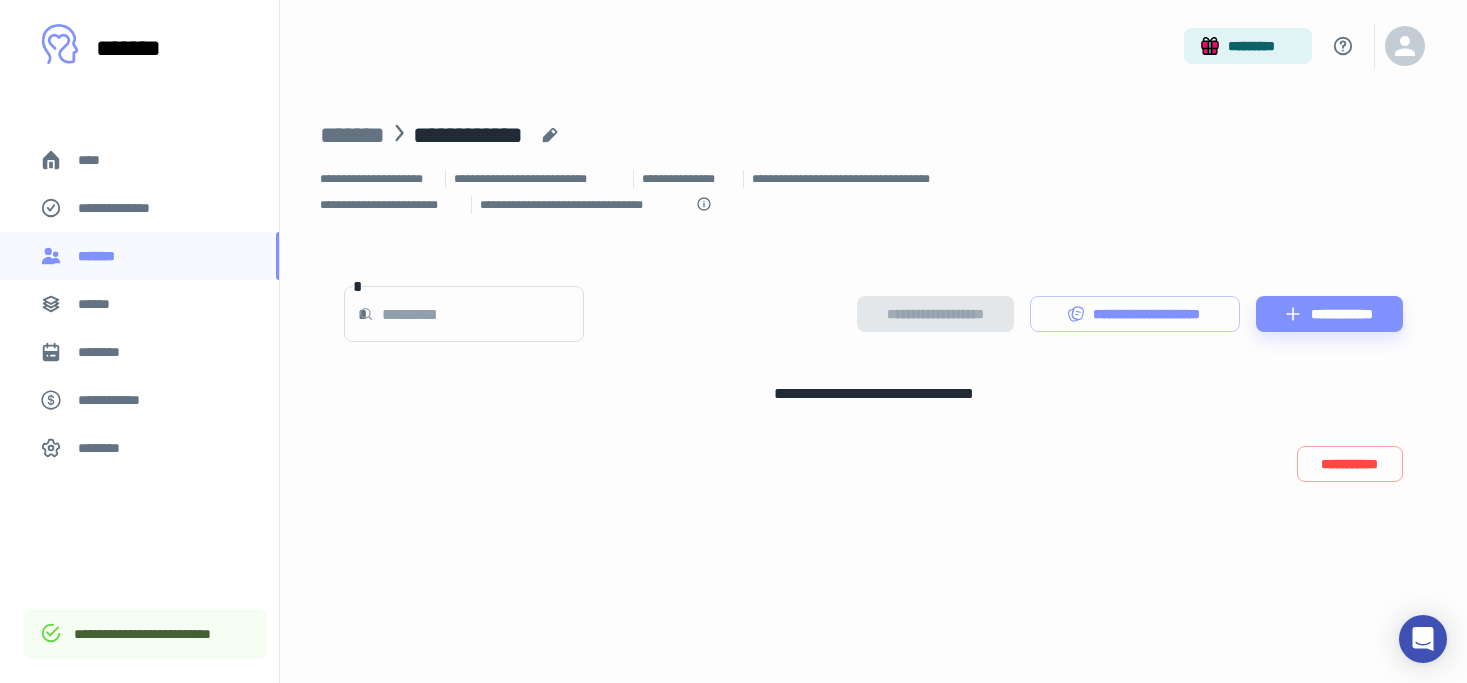 click on "****" at bounding box center (139, 160) 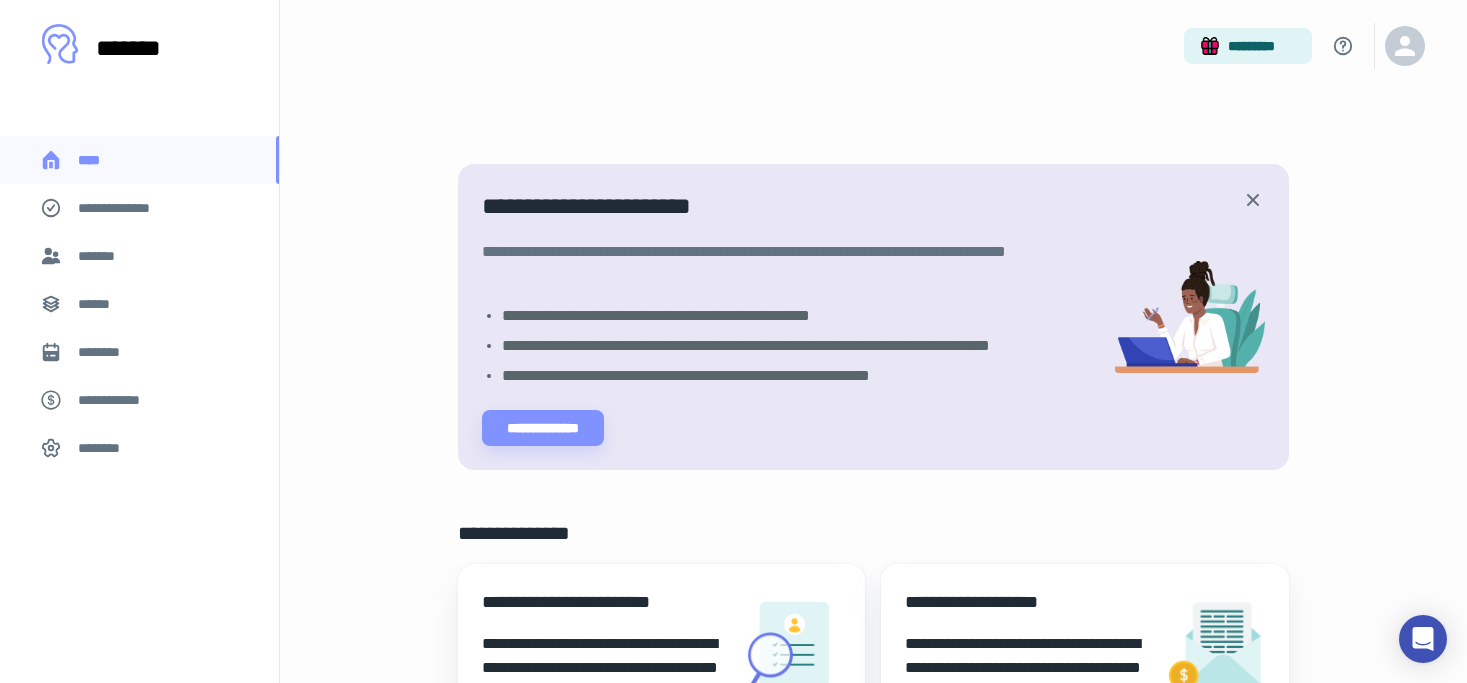 click on "*******" at bounding box center [139, 256] 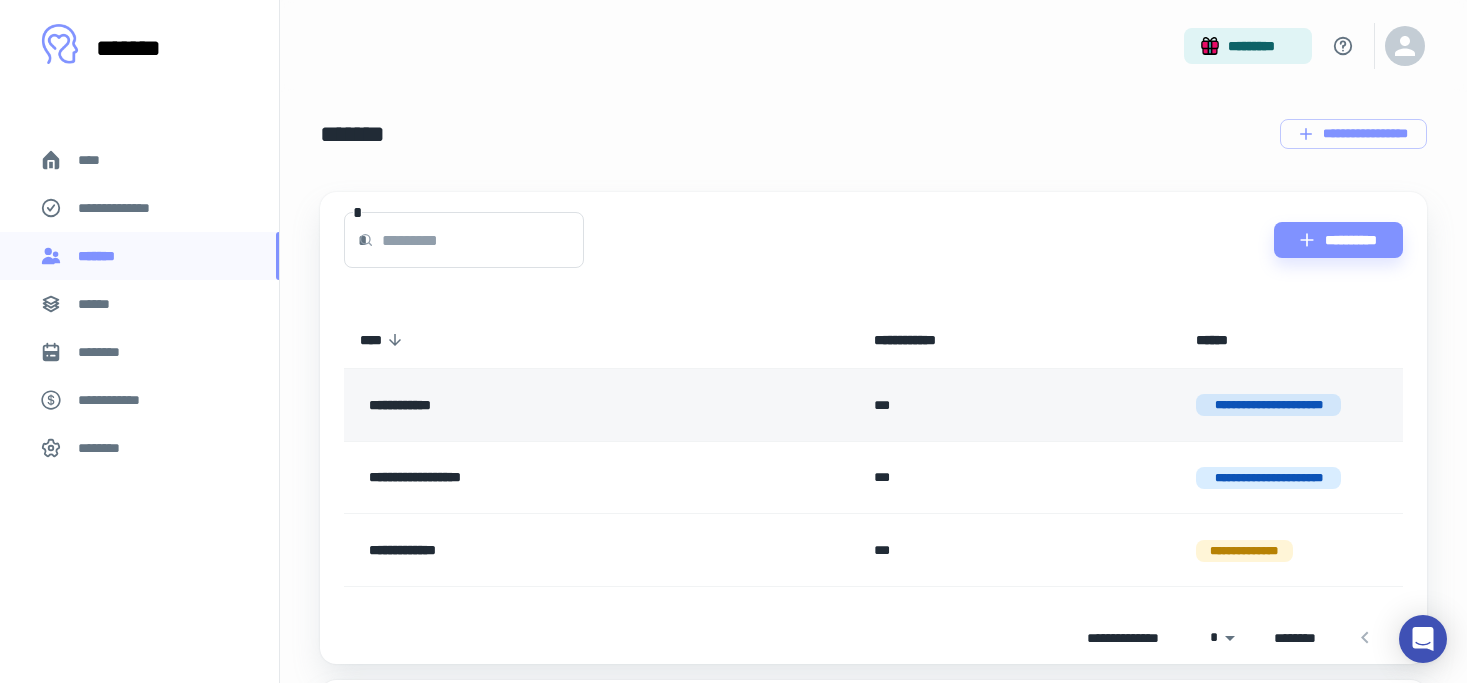 click on "**********" at bounding box center [548, 405] 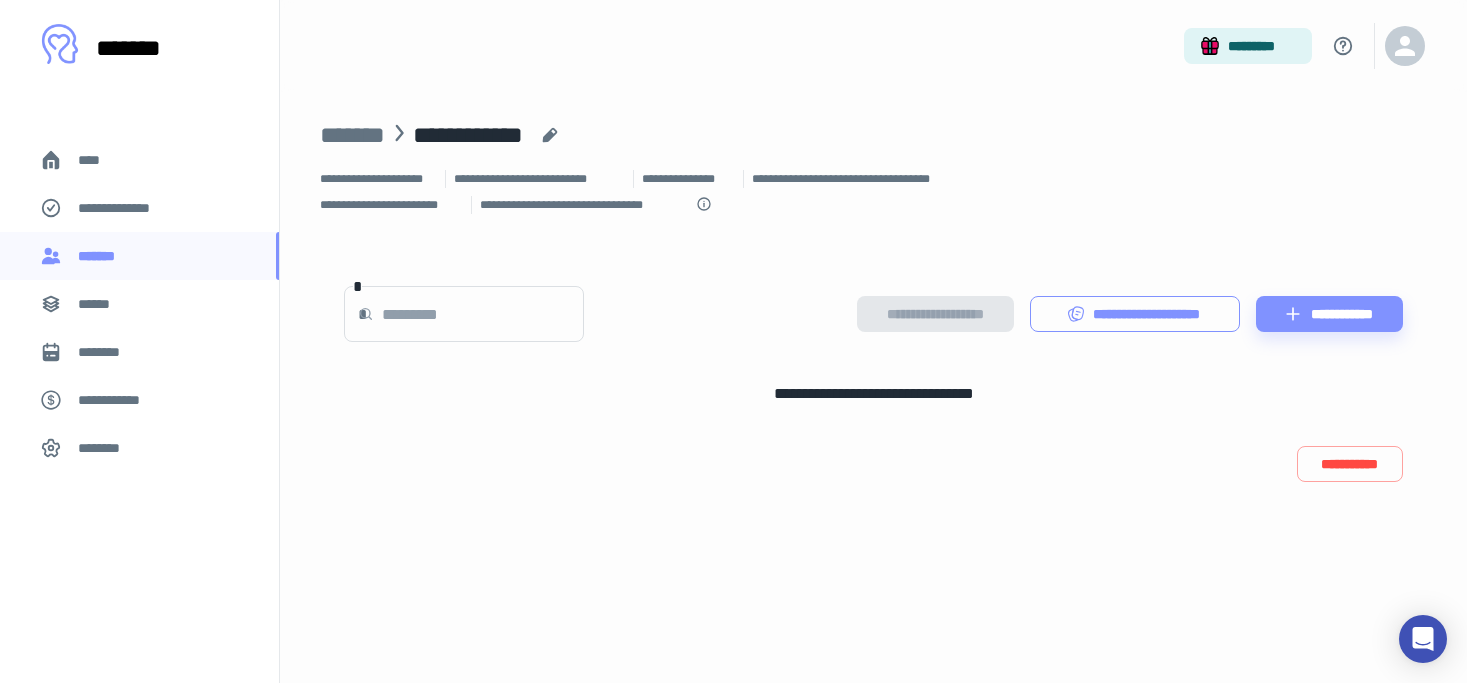 click on "**********" at bounding box center (1135, 314) 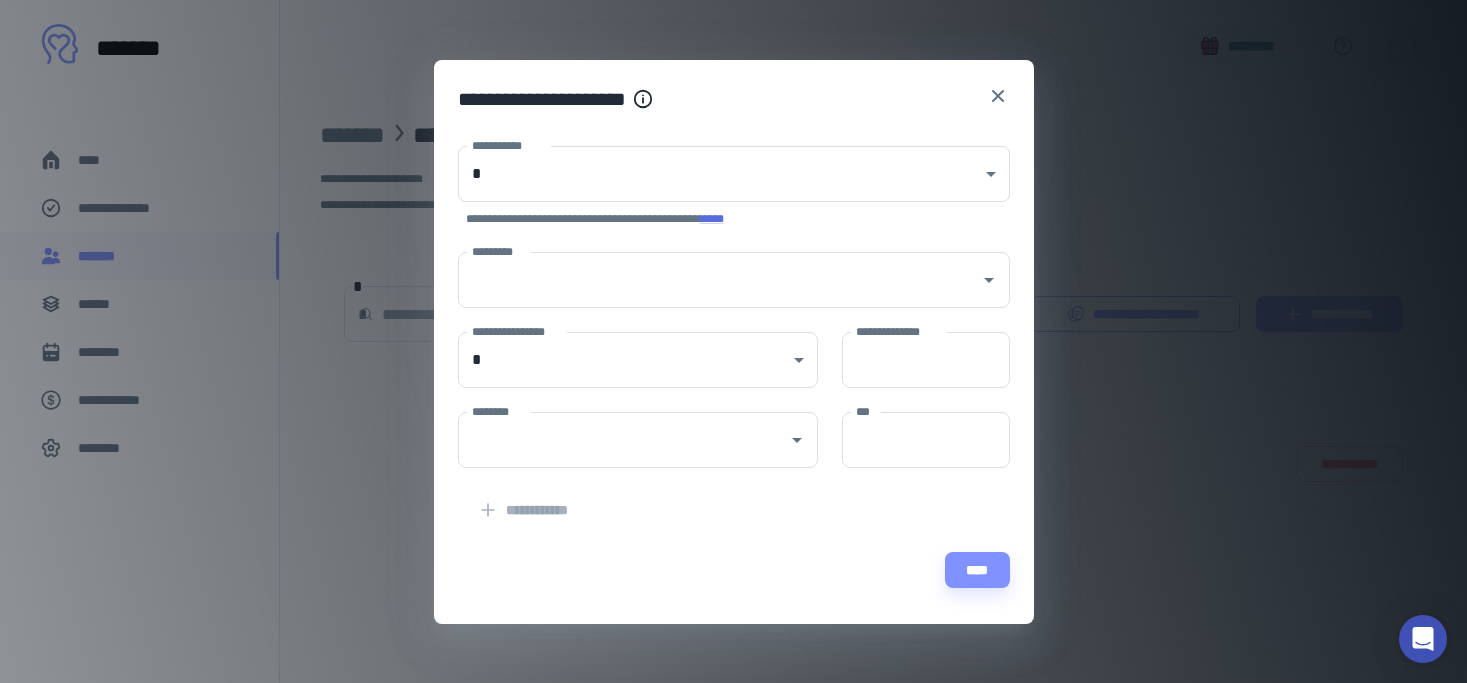 click on "**********" at bounding box center [733, 341] 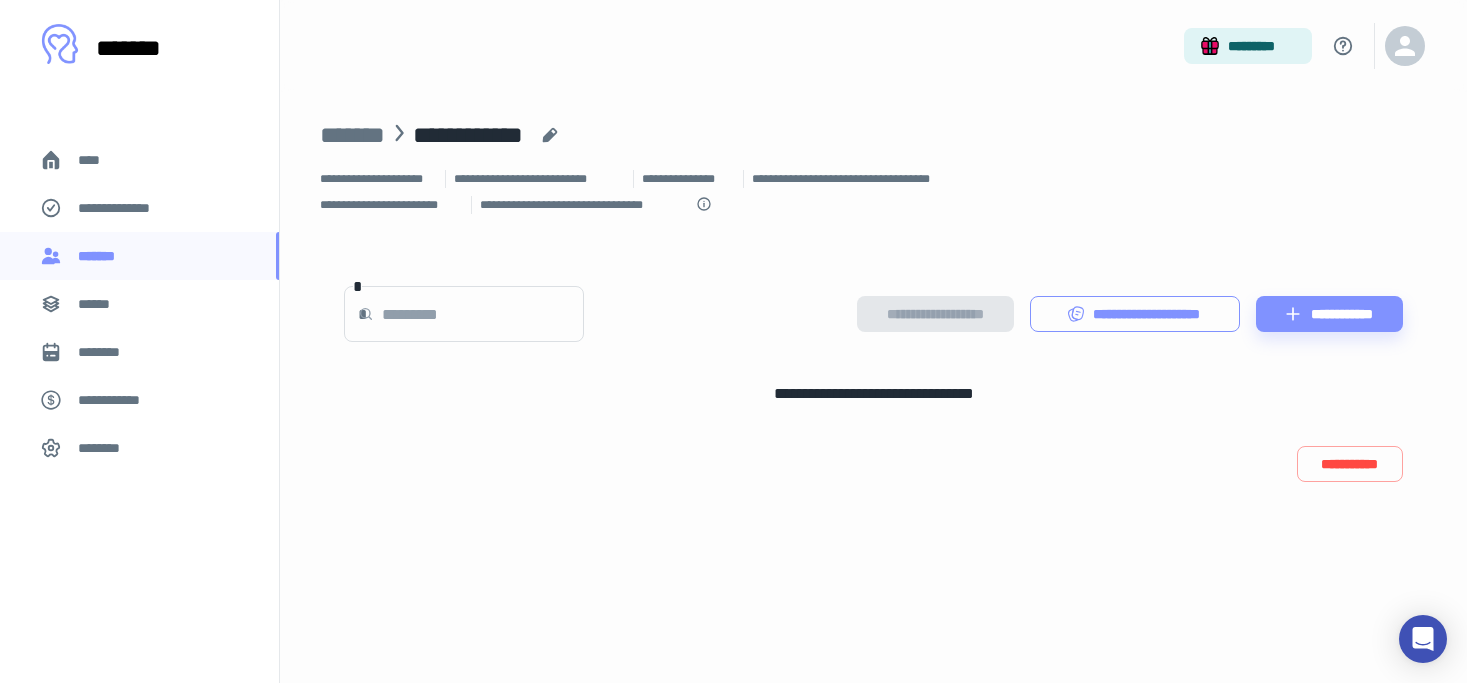 click on "**********" at bounding box center (1135, 314) 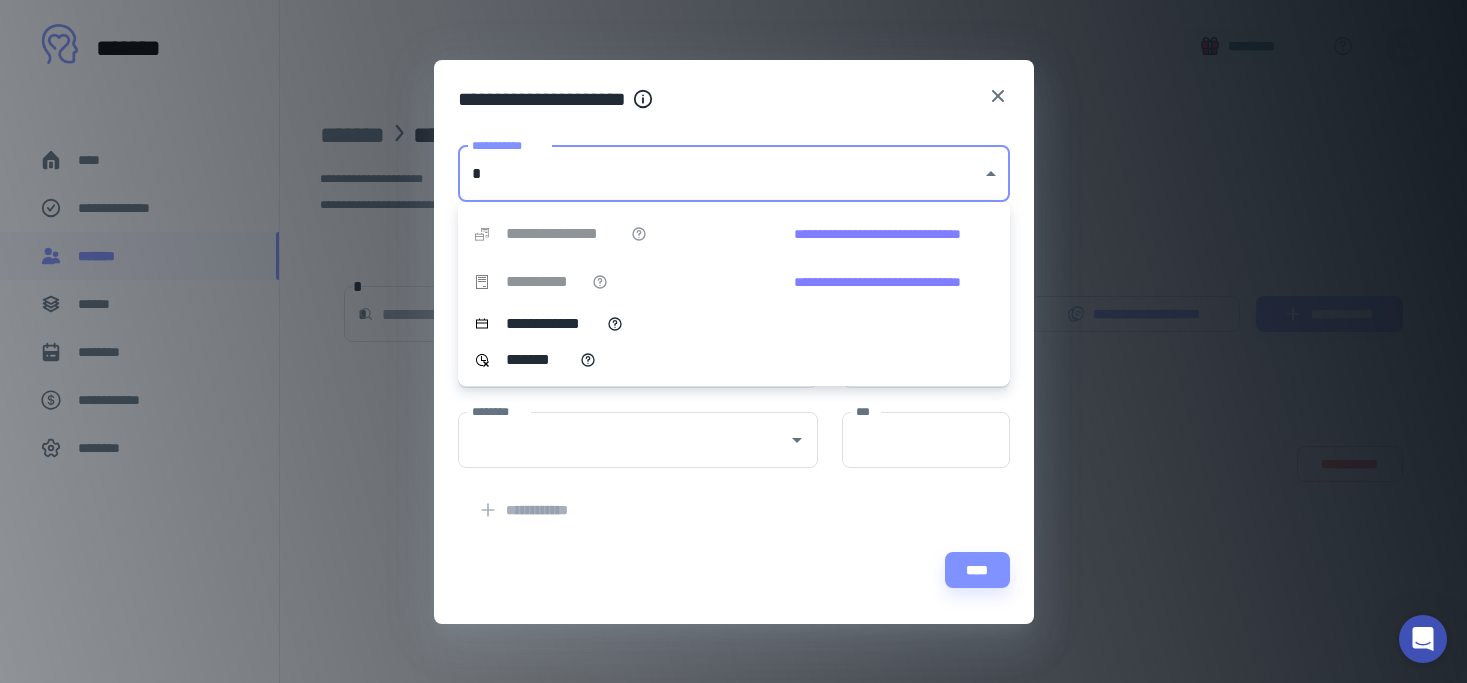 click on "**********" at bounding box center (733, 341) 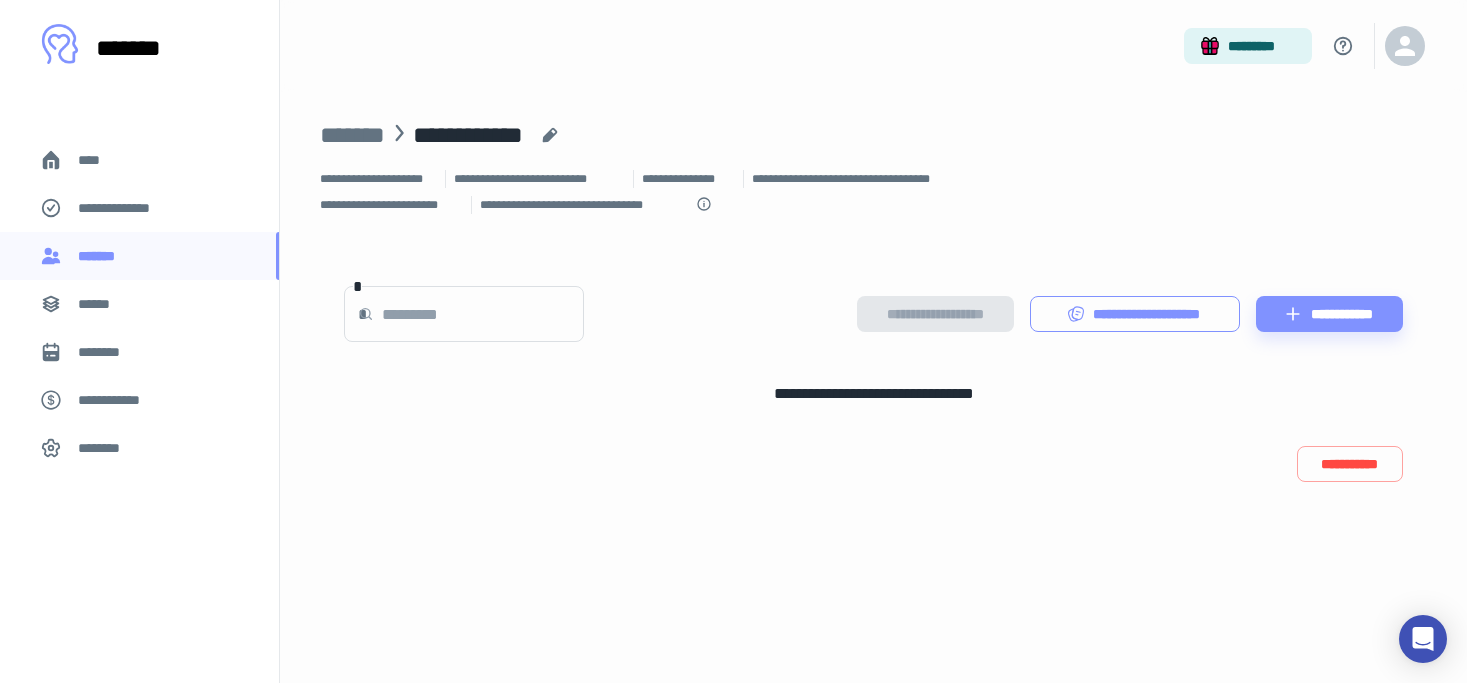 click on "**********" at bounding box center (1135, 314) 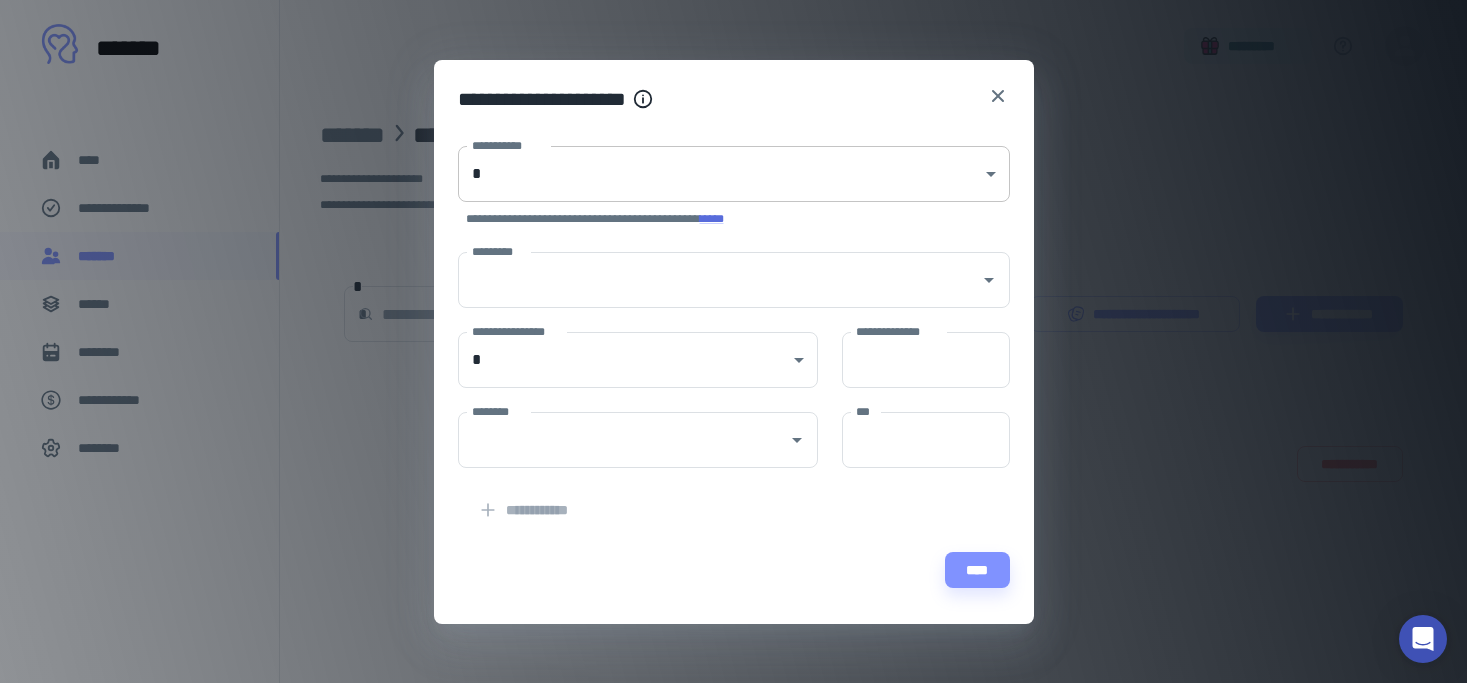 click on "**********" at bounding box center (733, 341) 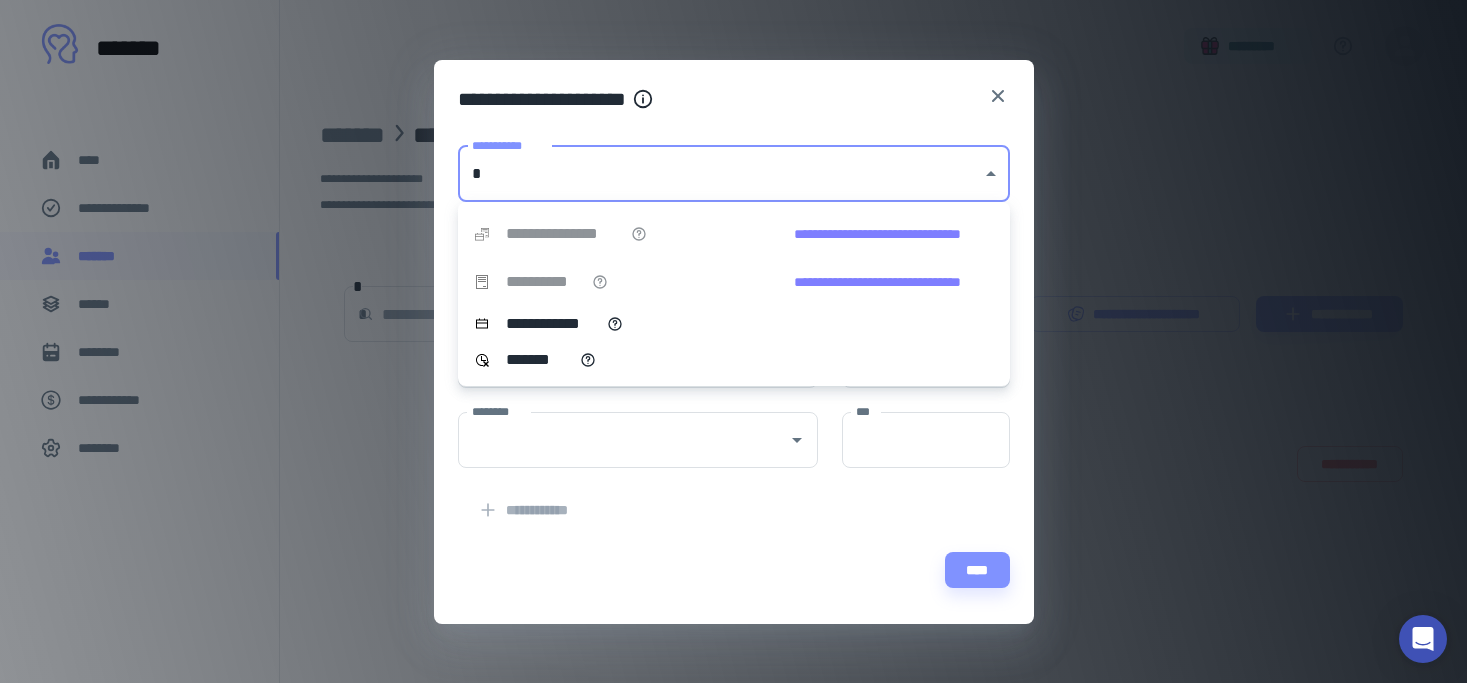 click at bounding box center [733, 341] 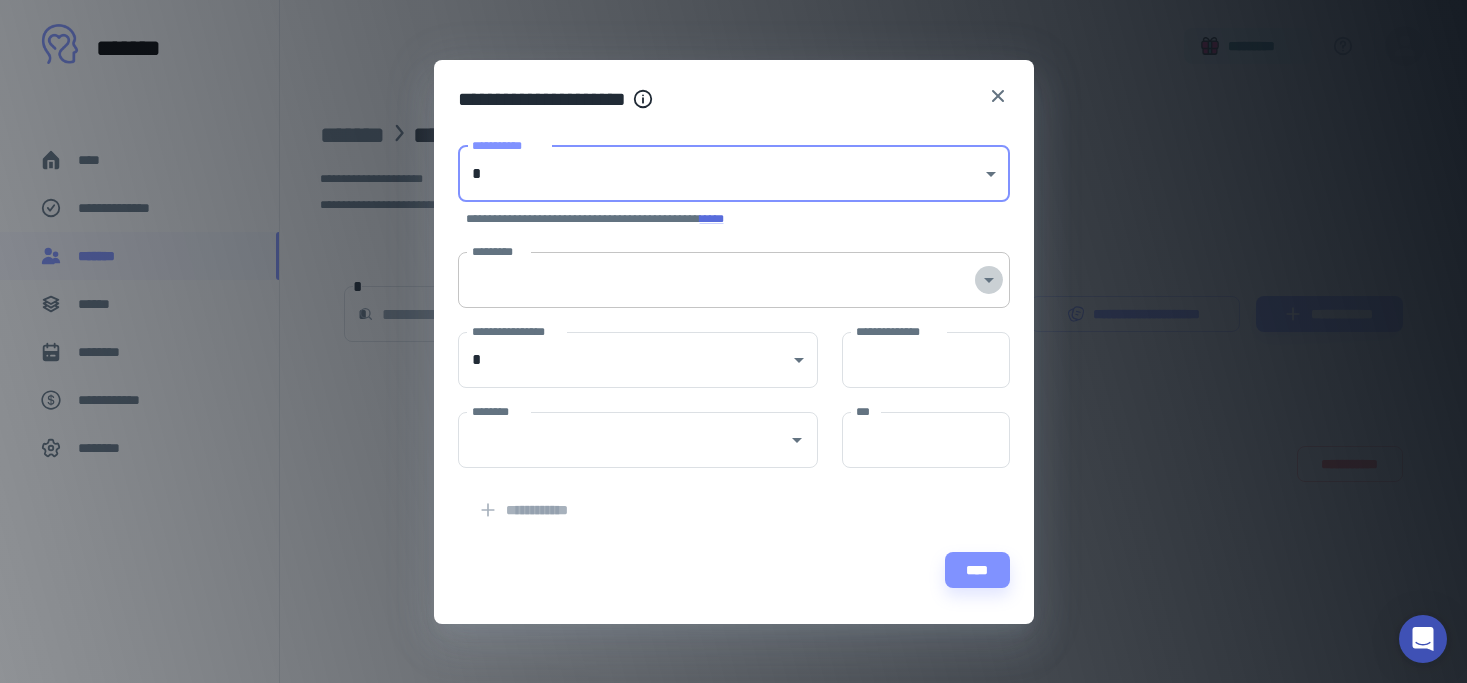 click 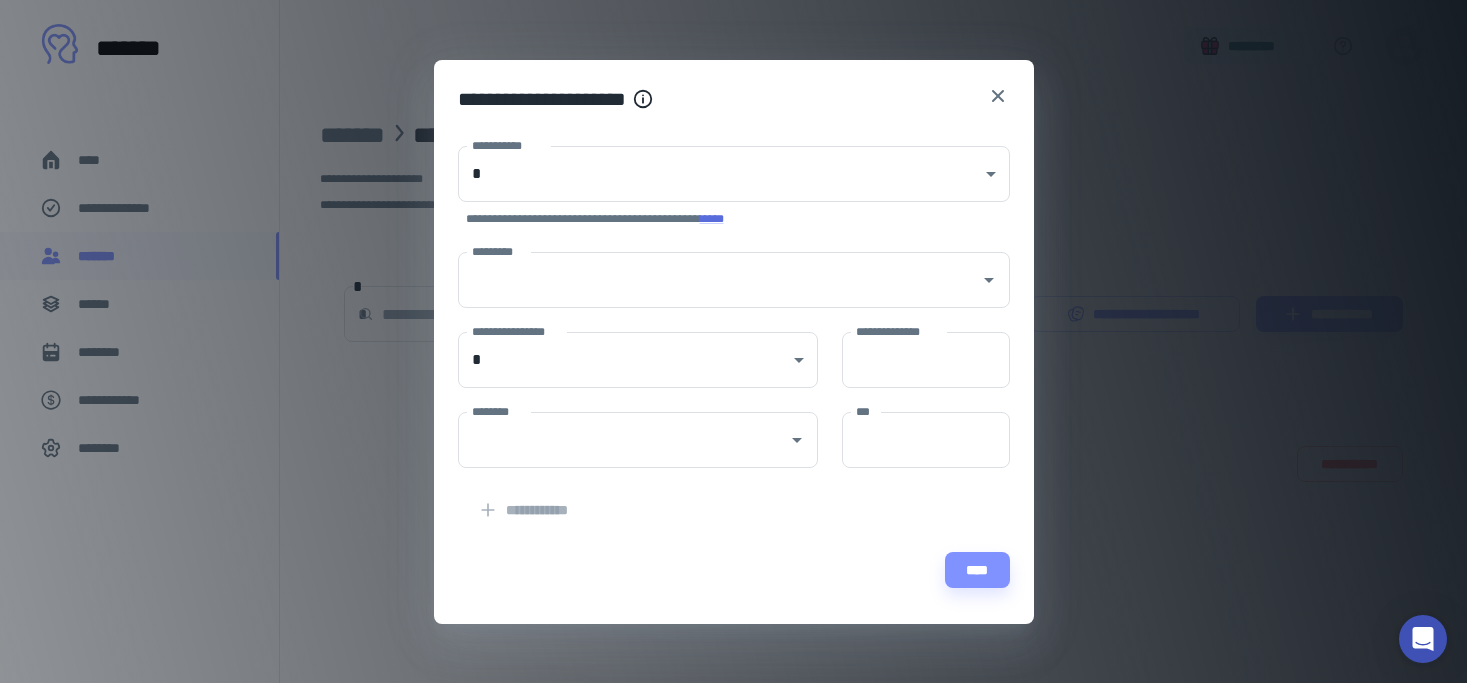 click on "**********" at bounding box center [733, 341] 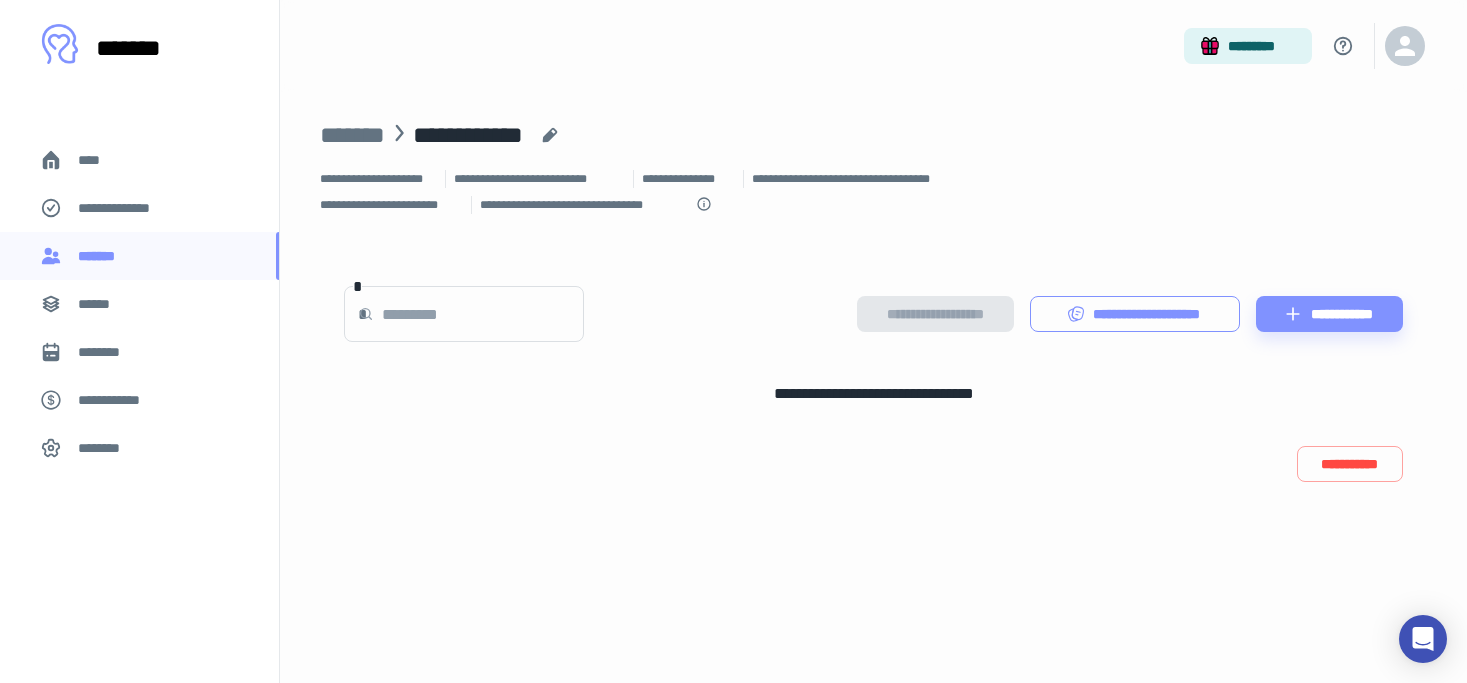 click 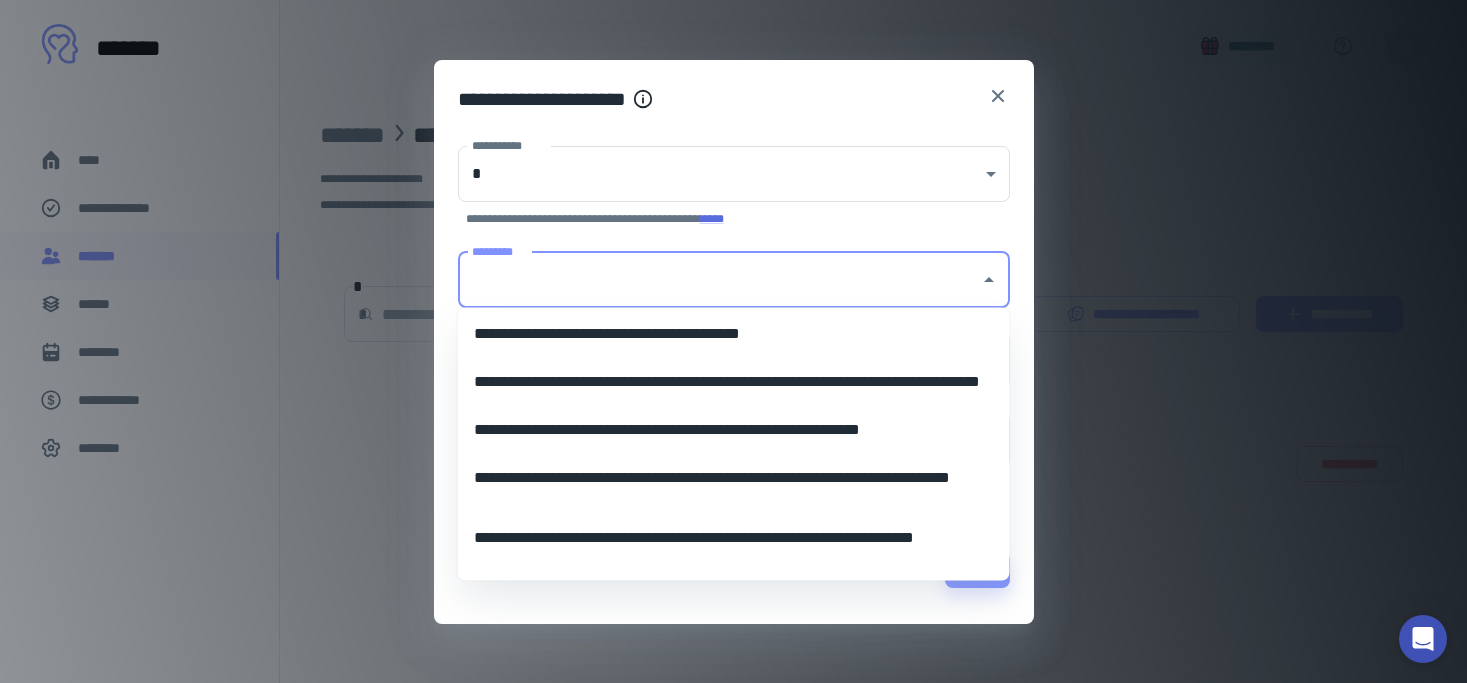 click on "*********" at bounding box center [719, 280] 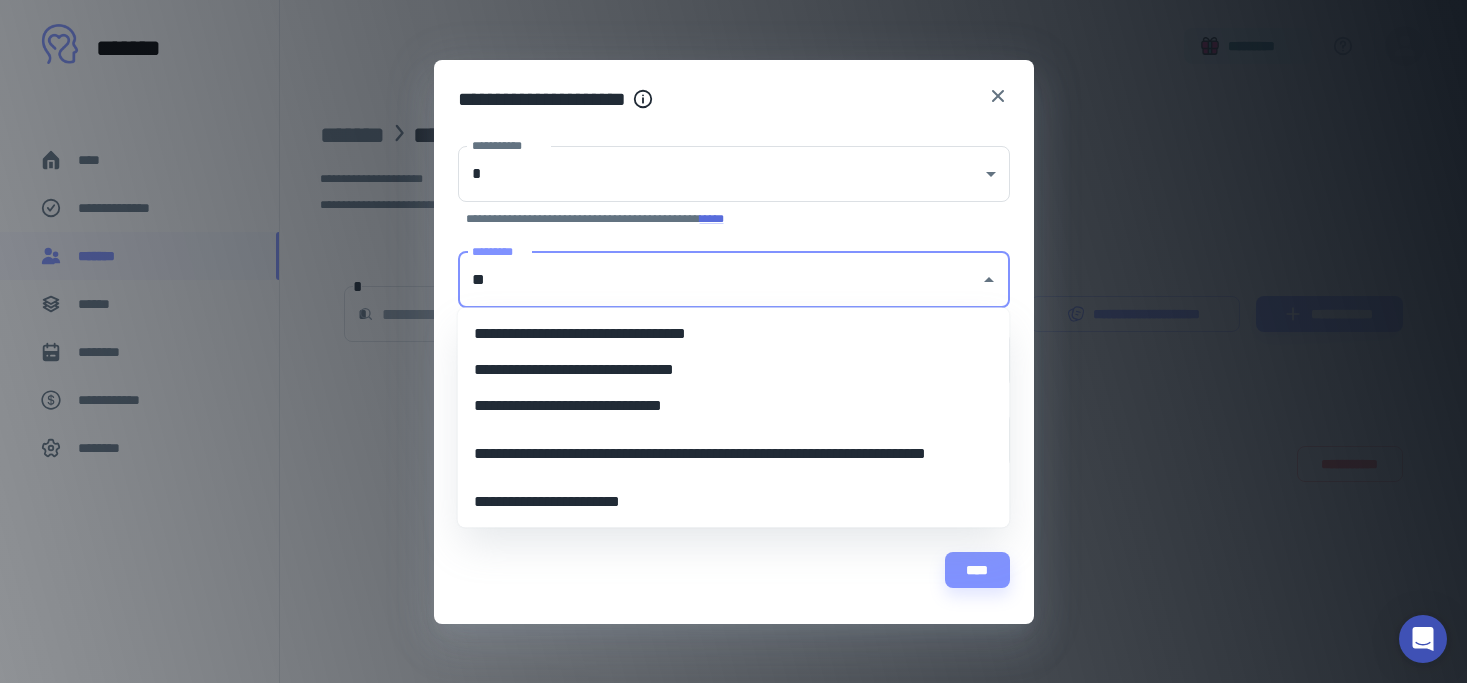 type on "*" 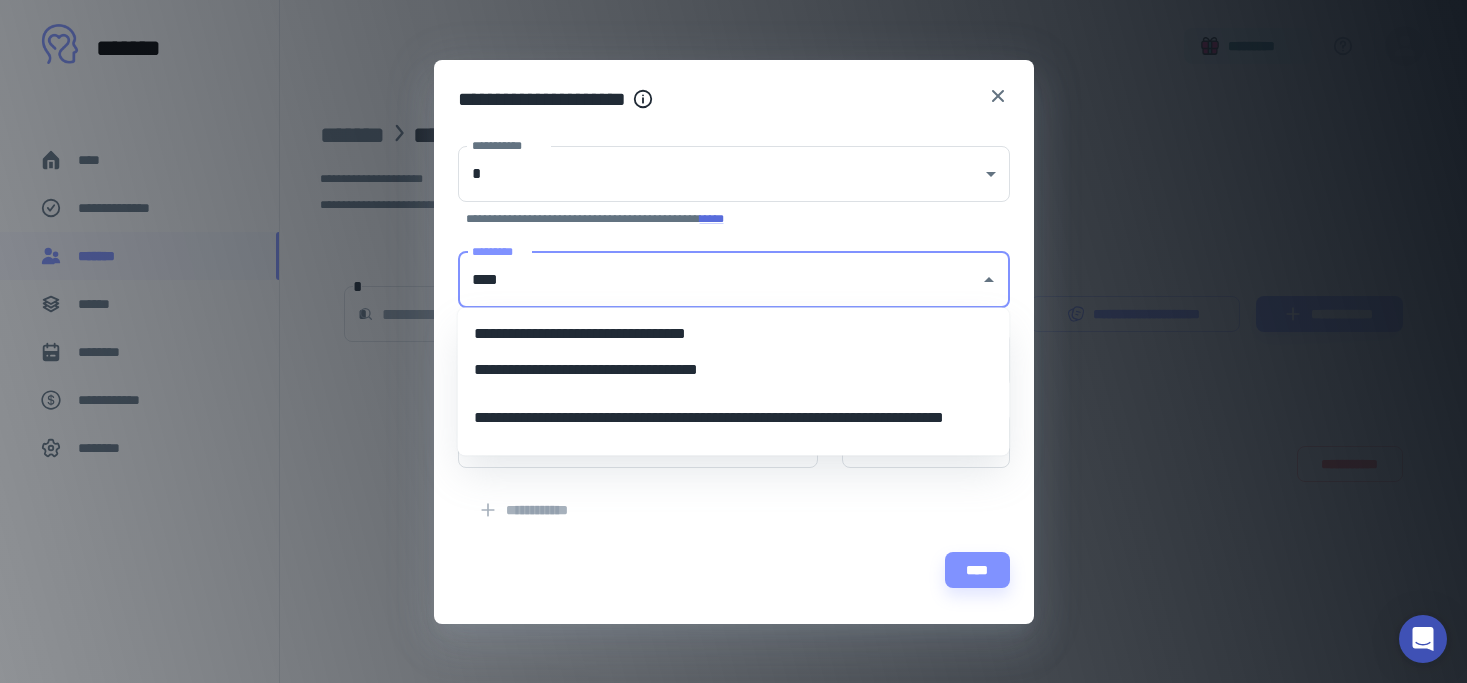 click on "**********" at bounding box center (734, 370) 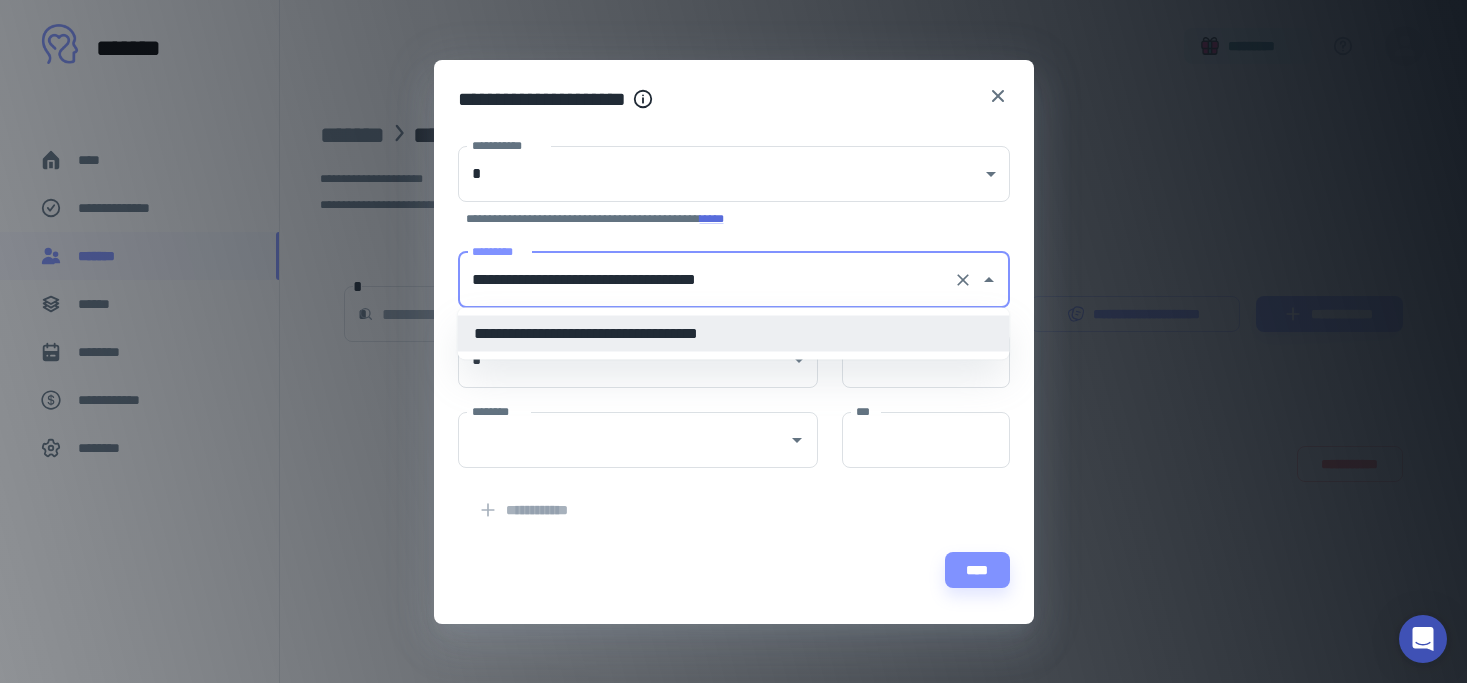 type on "**********" 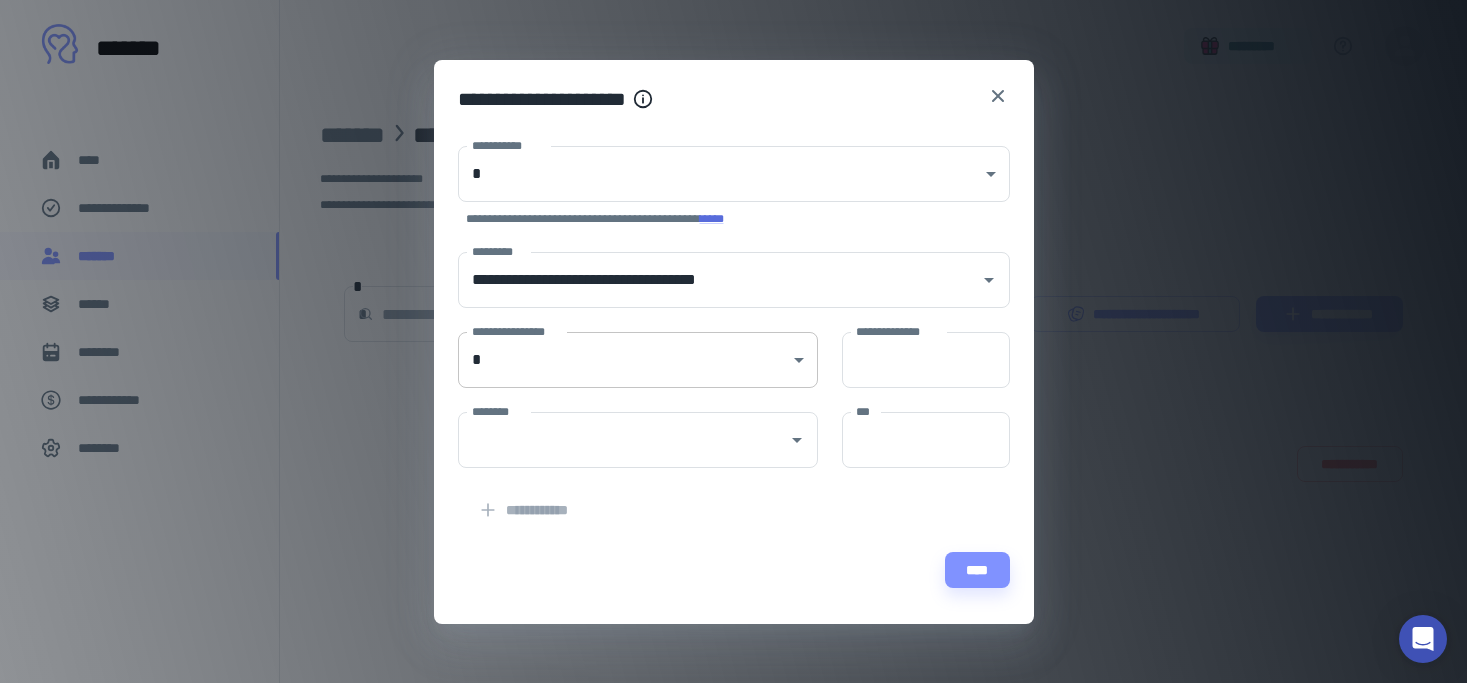 click on "**********" at bounding box center (733, 341) 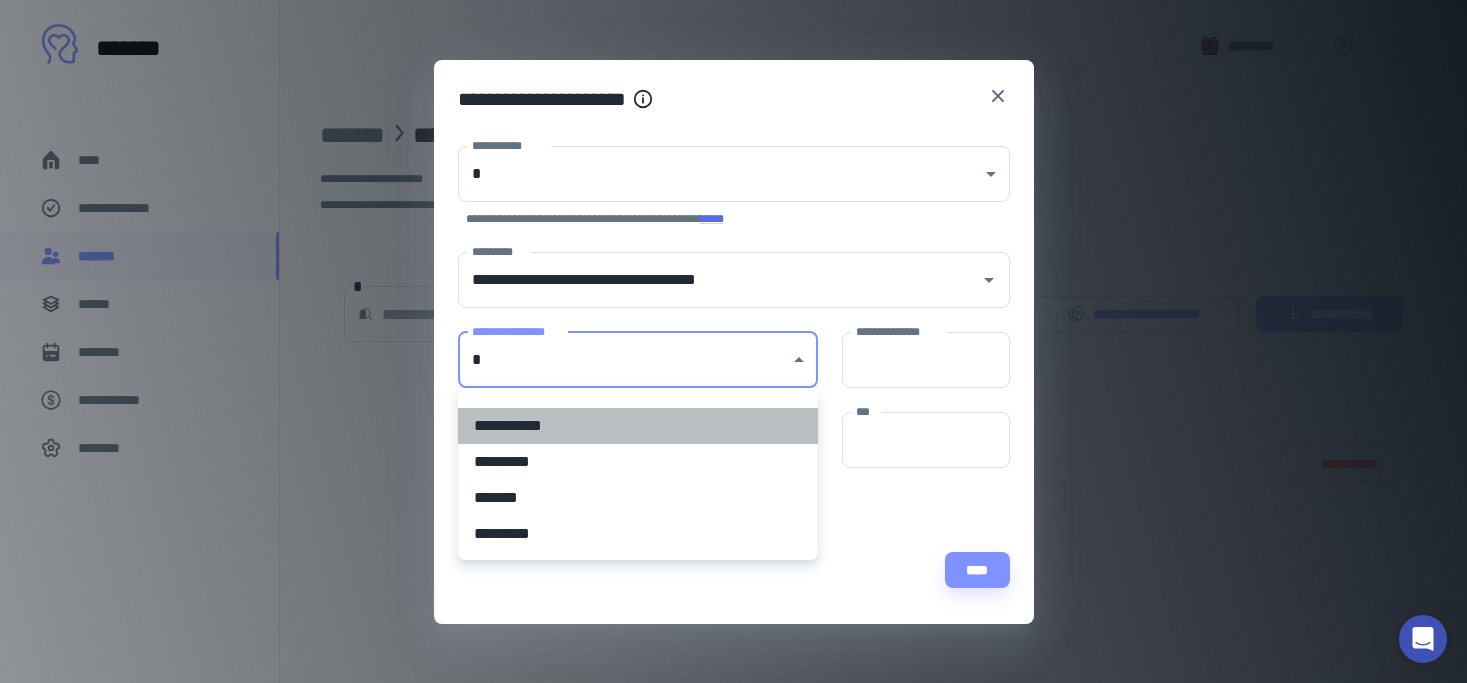 click on "**********" at bounding box center [638, 426] 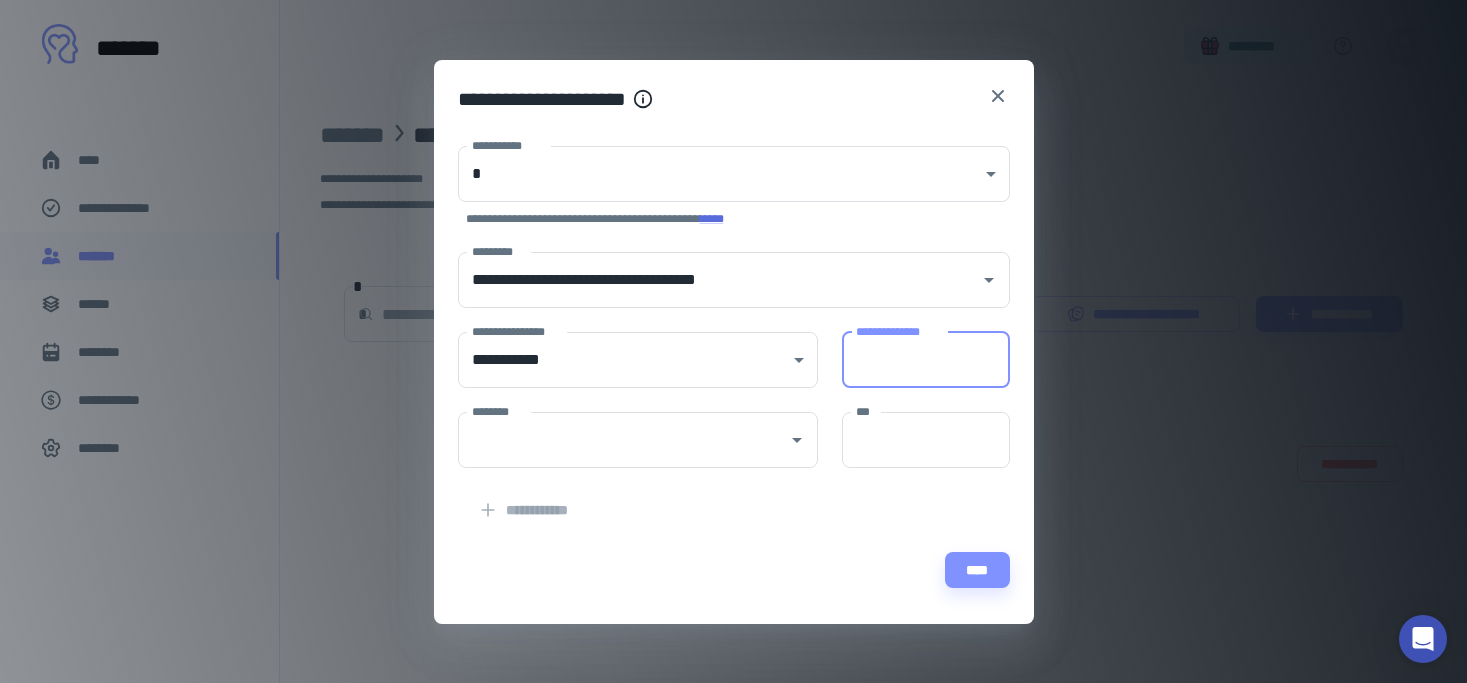 click on "**********" at bounding box center [926, 360] 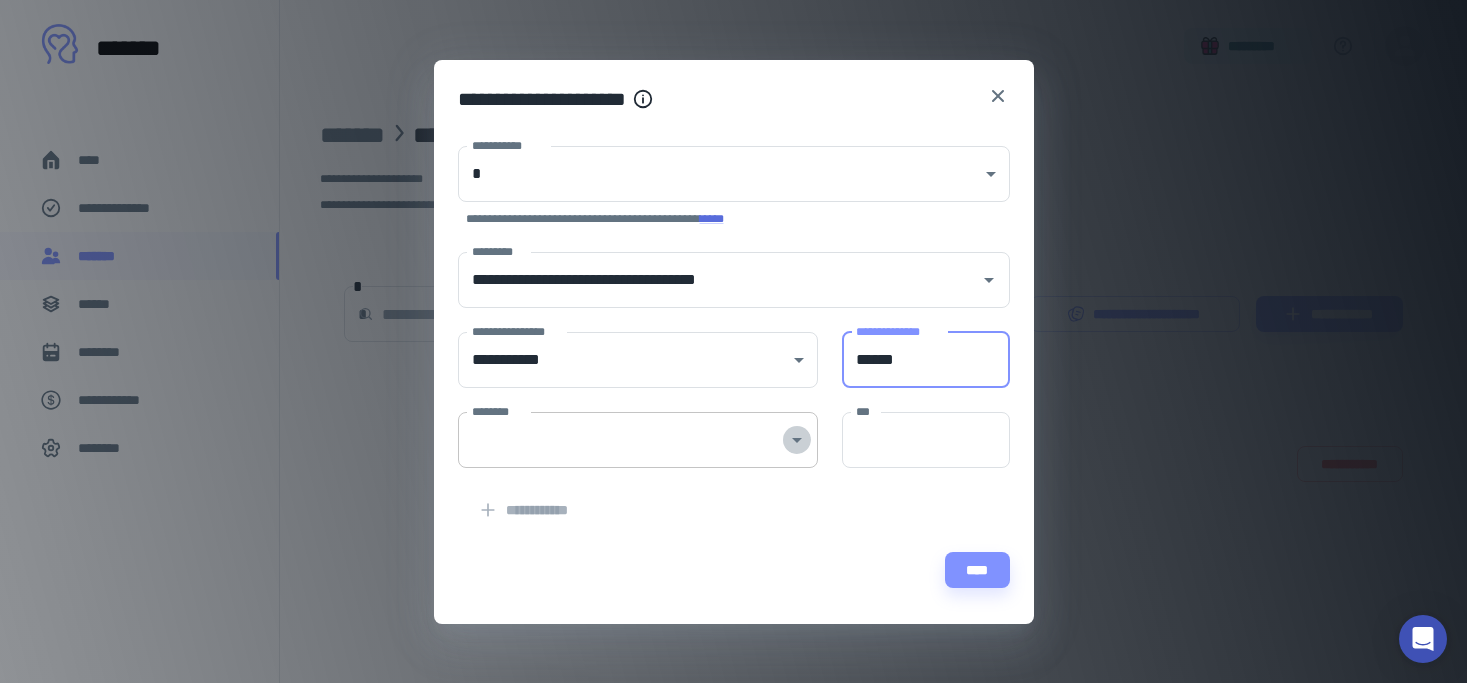 click 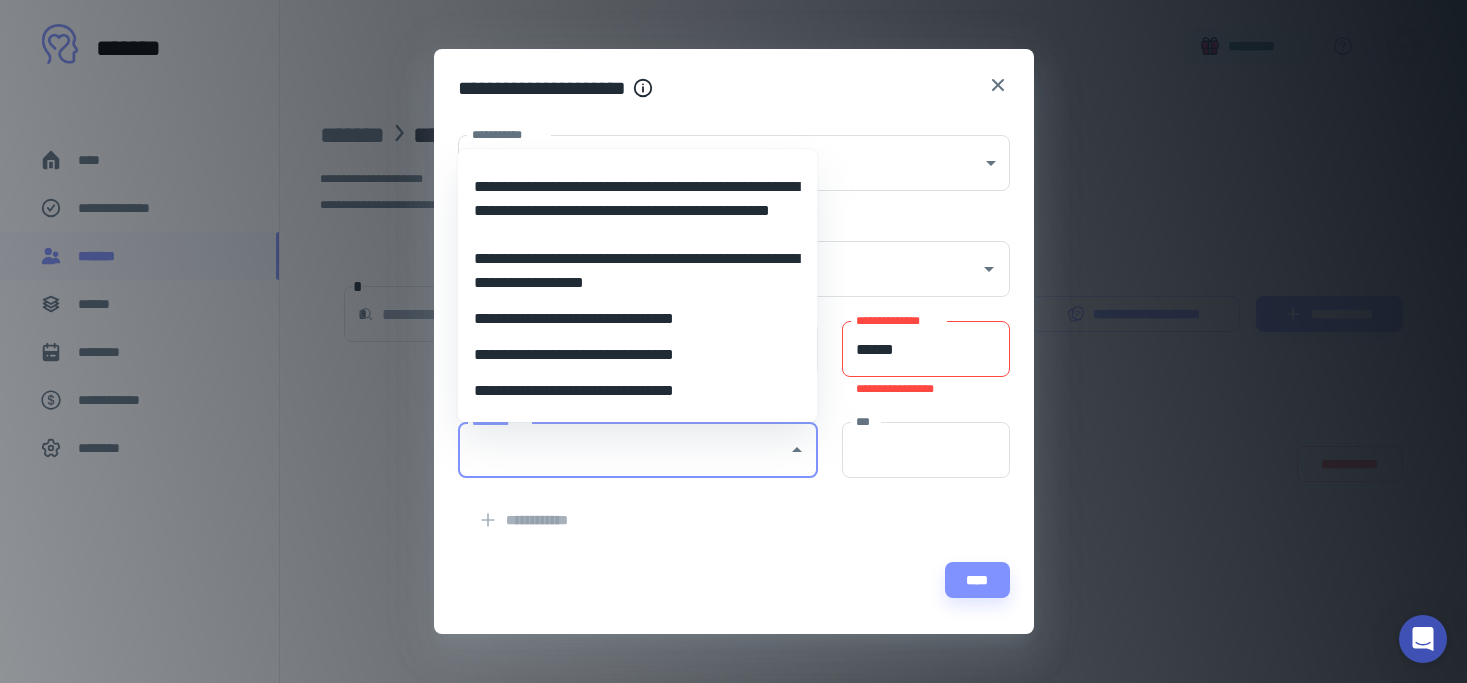 click on "******" at bounding box center [926, 349] 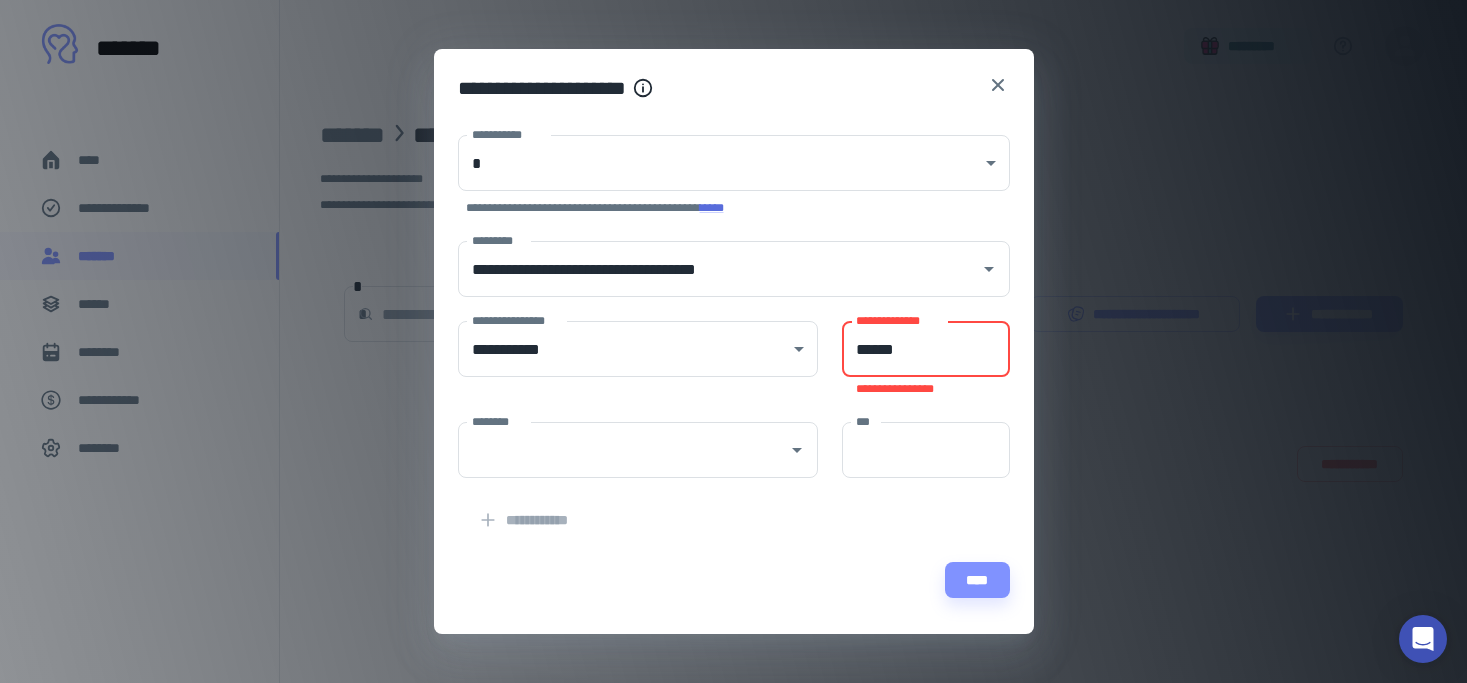drag, startPoint x: 932, startPoint y: 350, endPoint x: 893, endPoint y: 347, distance: 39.115215 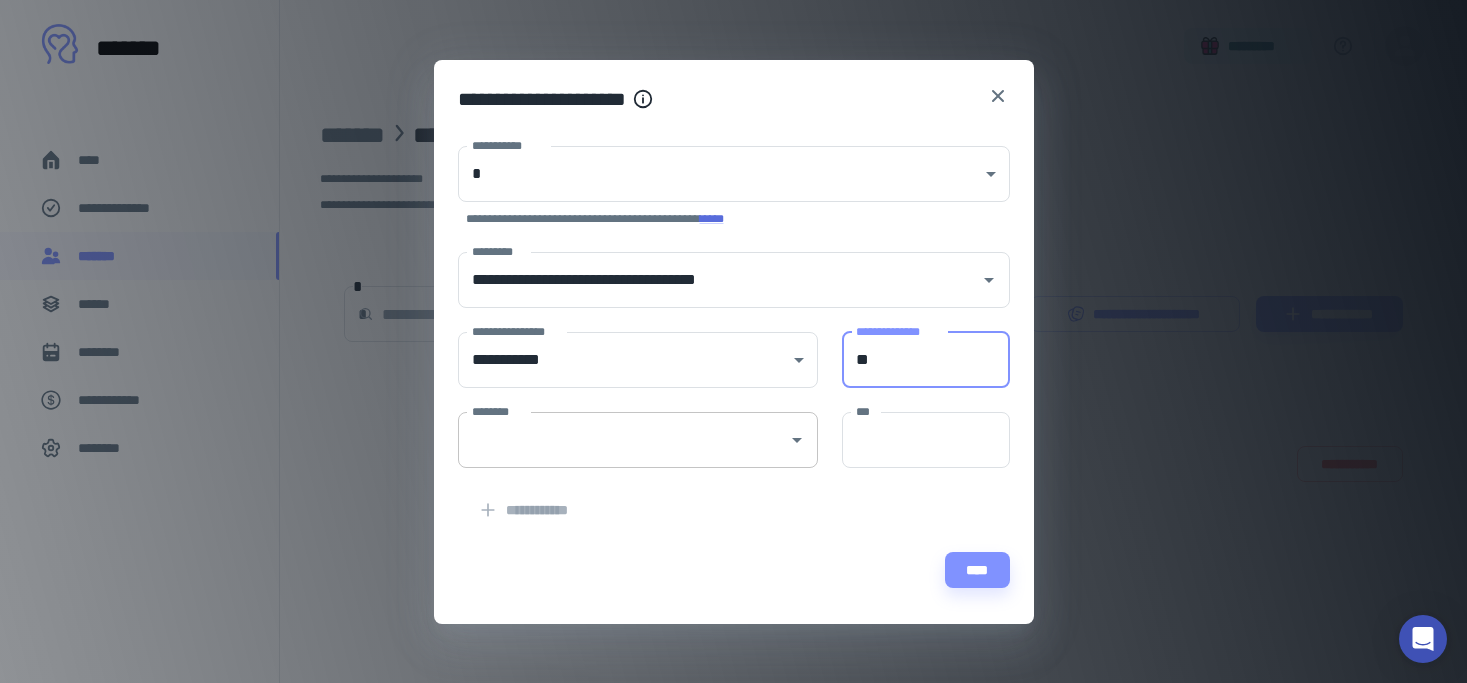 type on "**" 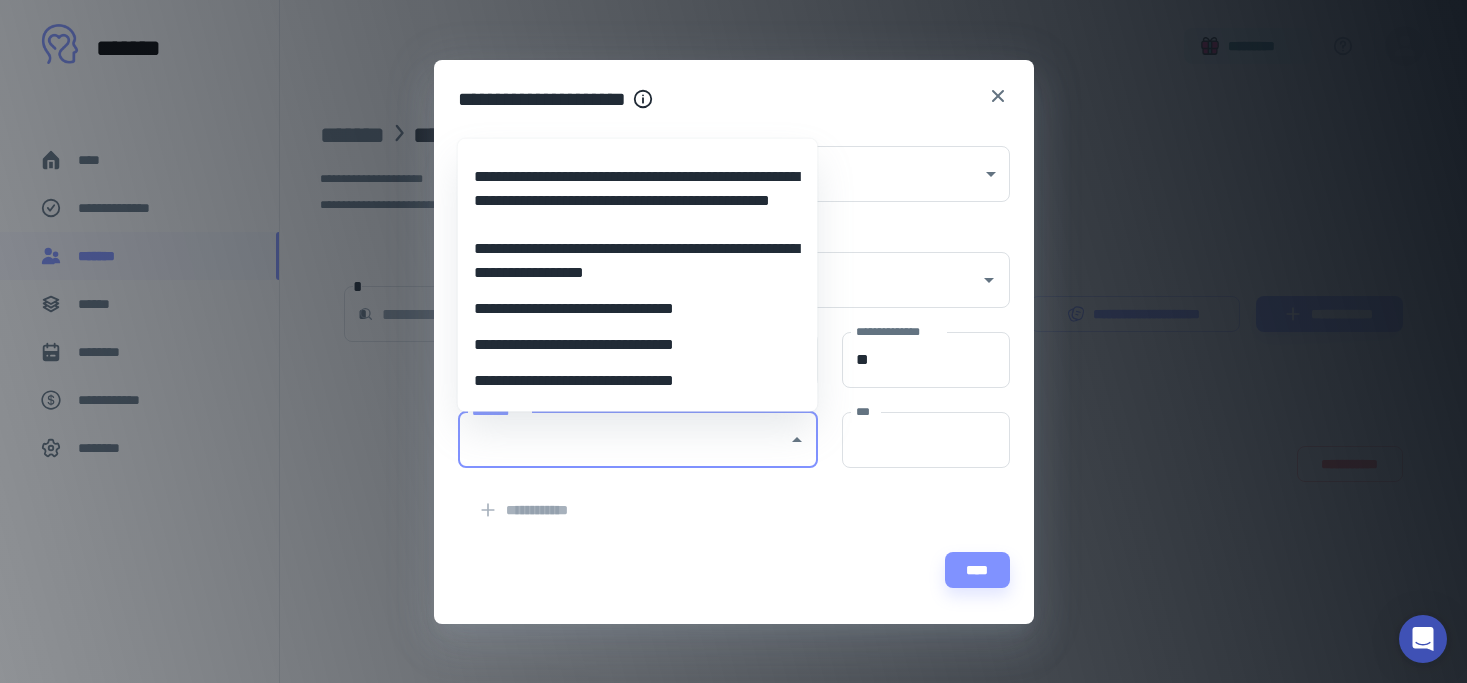 click on "********" at bounding box center (623, 440) 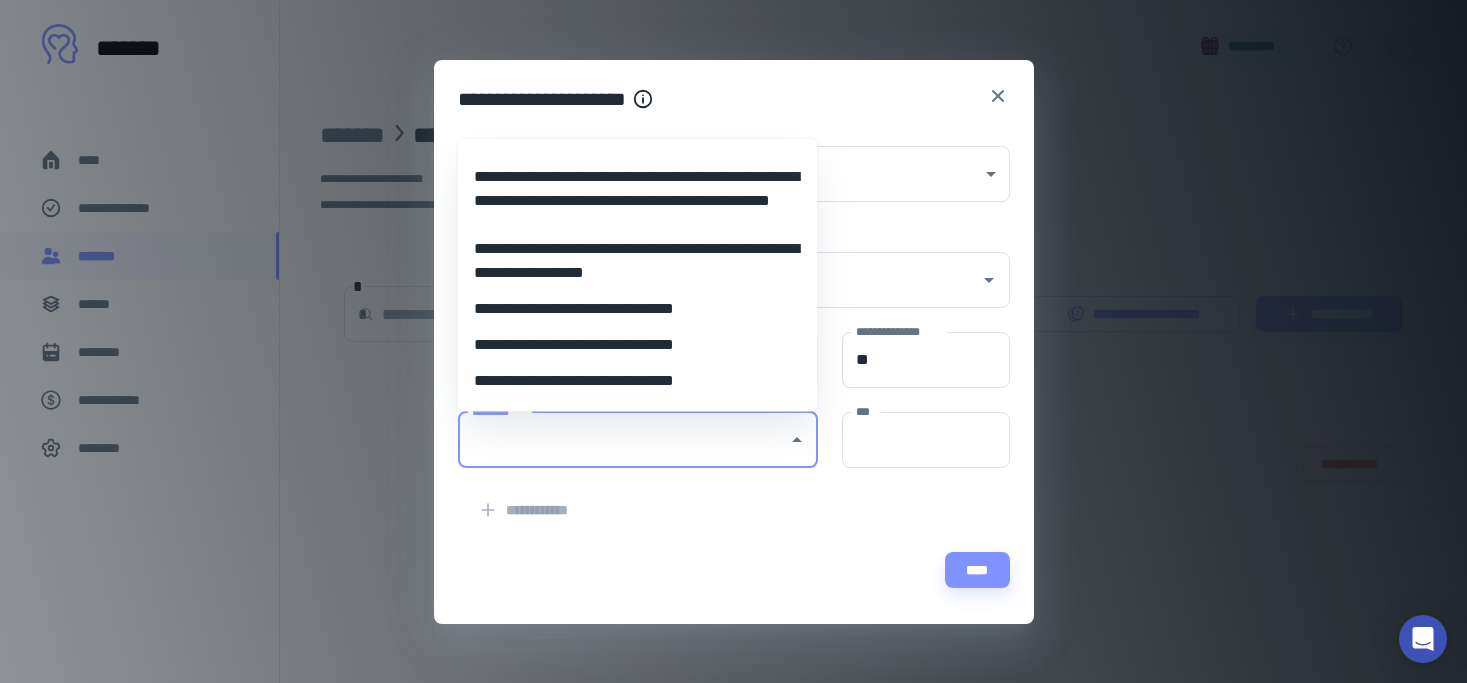 click on "**********" at bounding box center [638, 380] 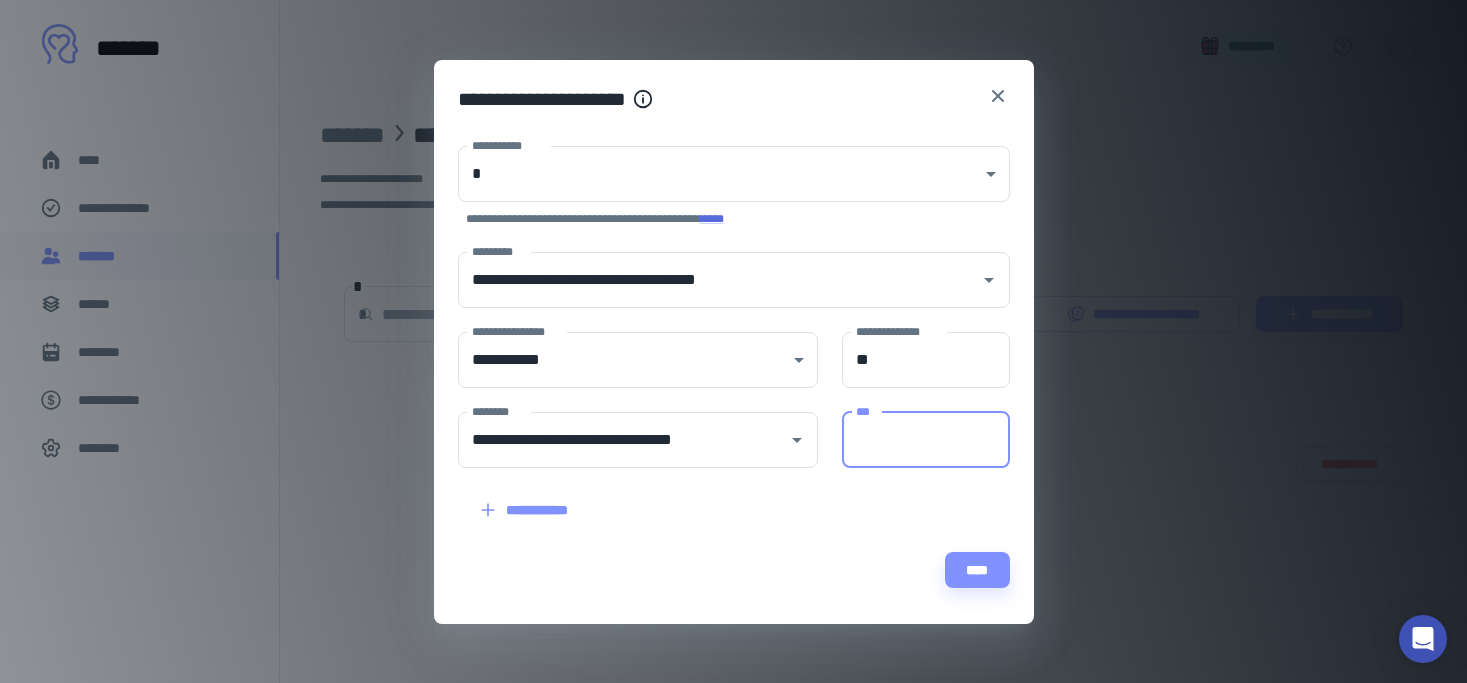 click on "***" at bounding box center [926, 440] 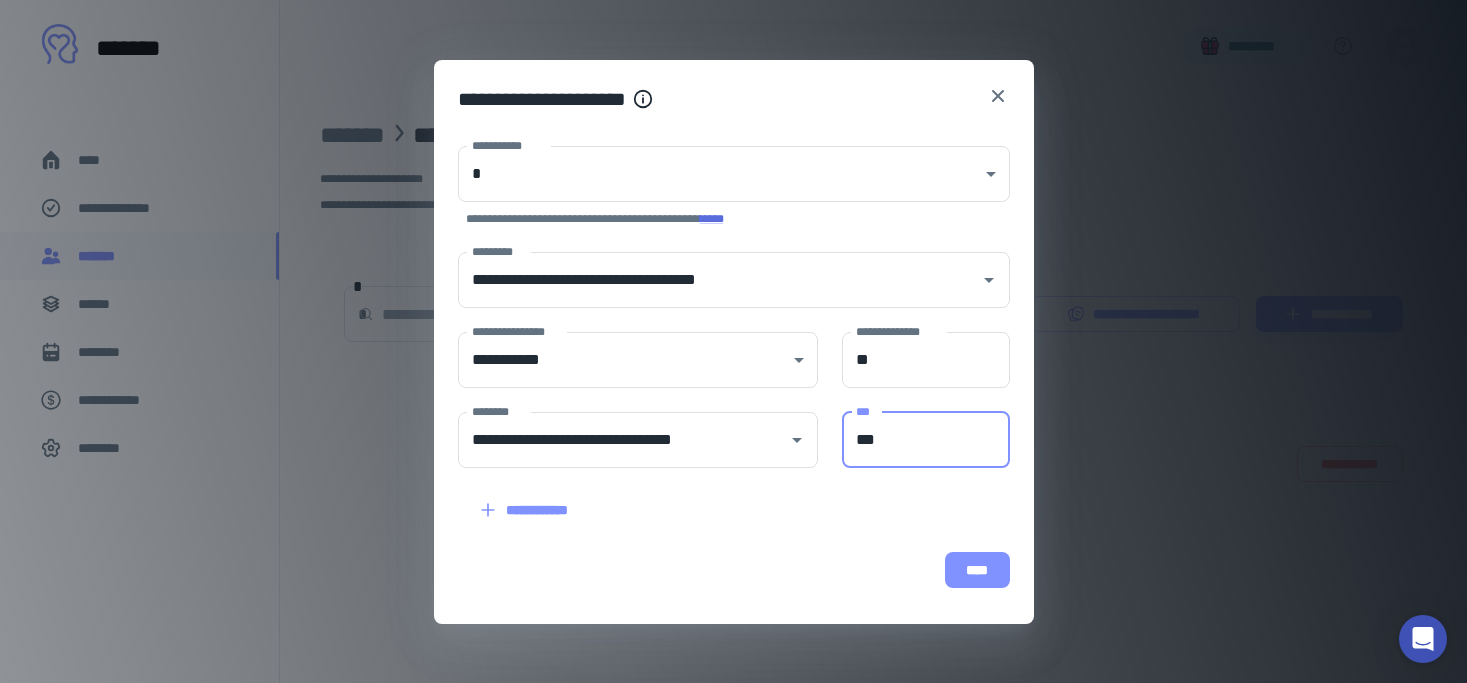 type on "***" 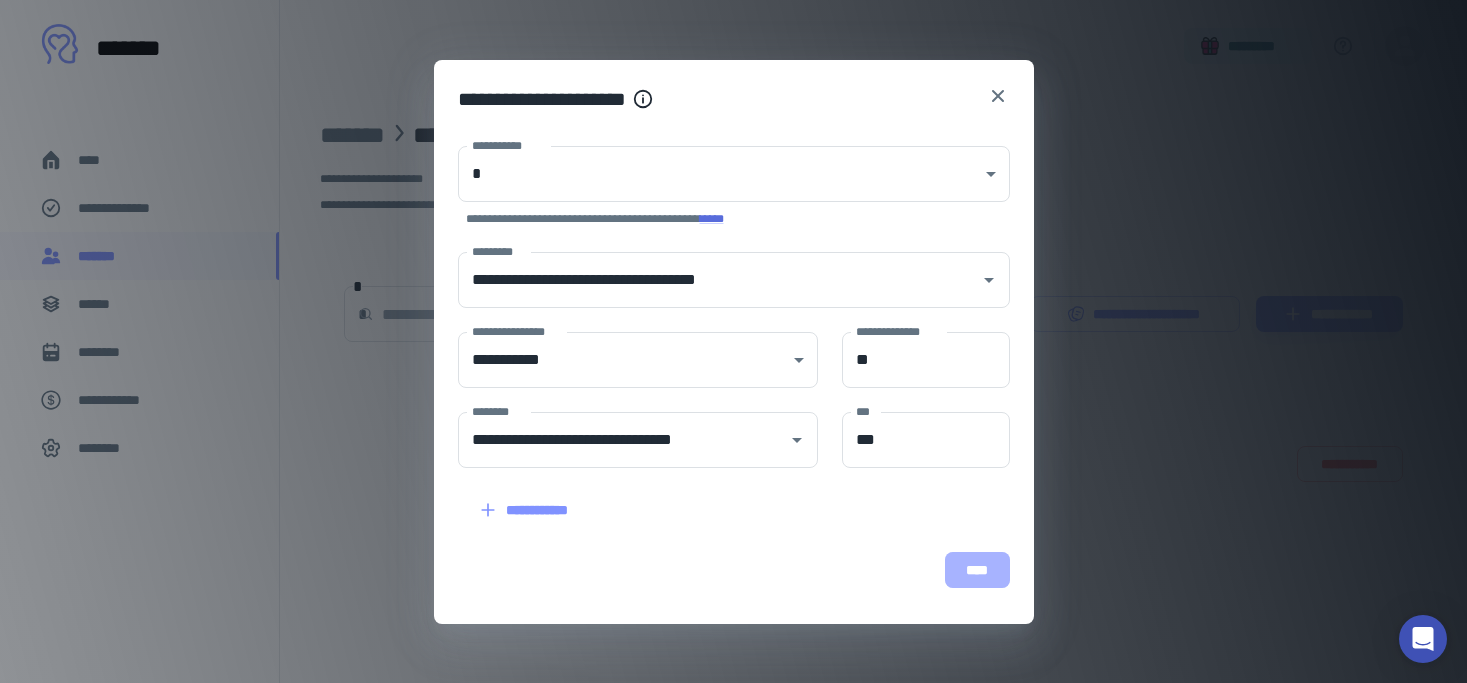 click on "****" at bounding box center [977, 570] 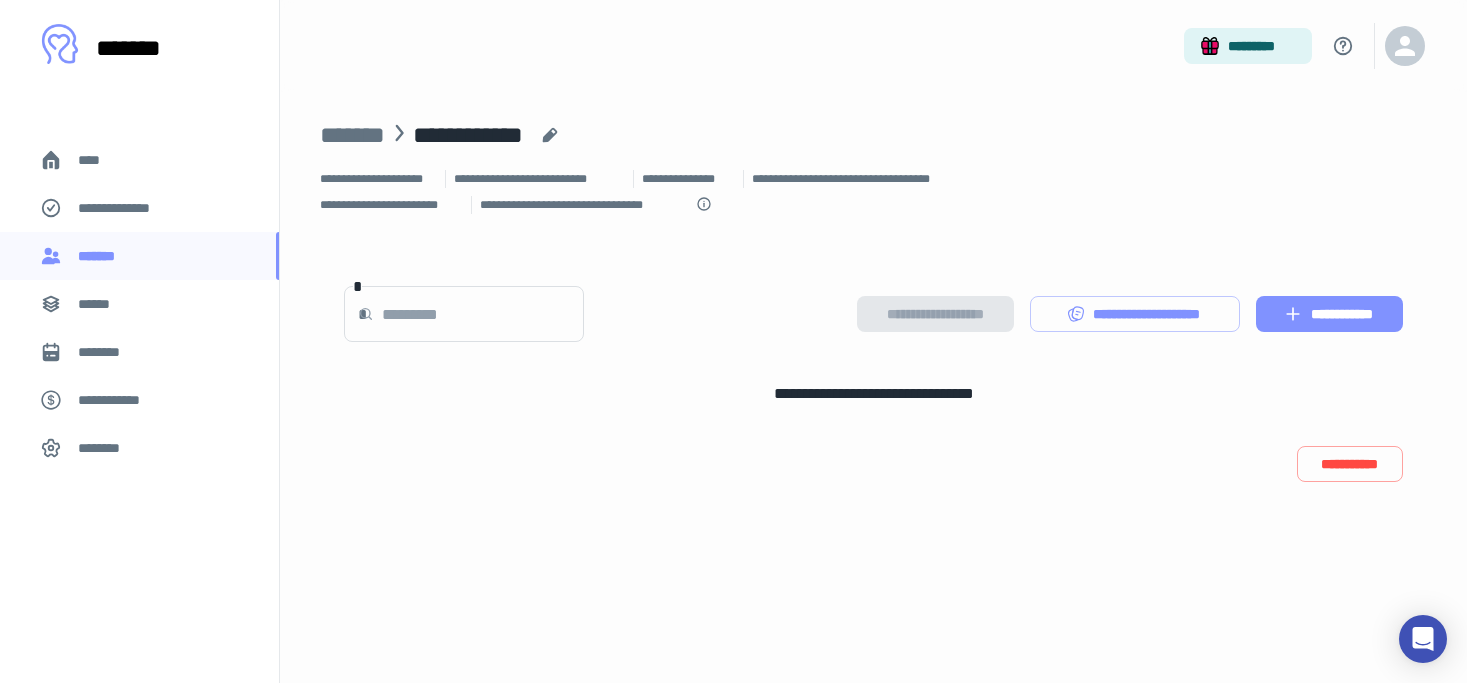 click on "**********" at bounding box center (1329, 314) 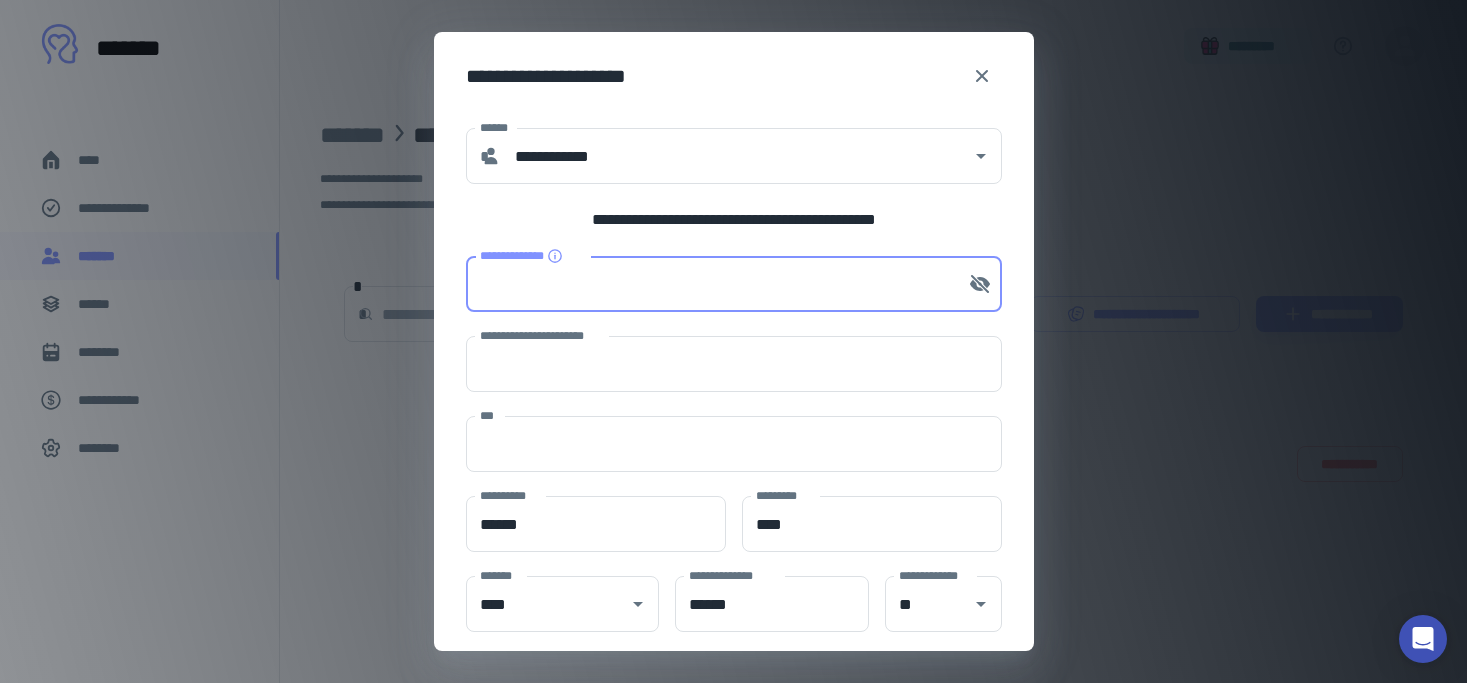 click on "**********" at bounding box center [709, 284] 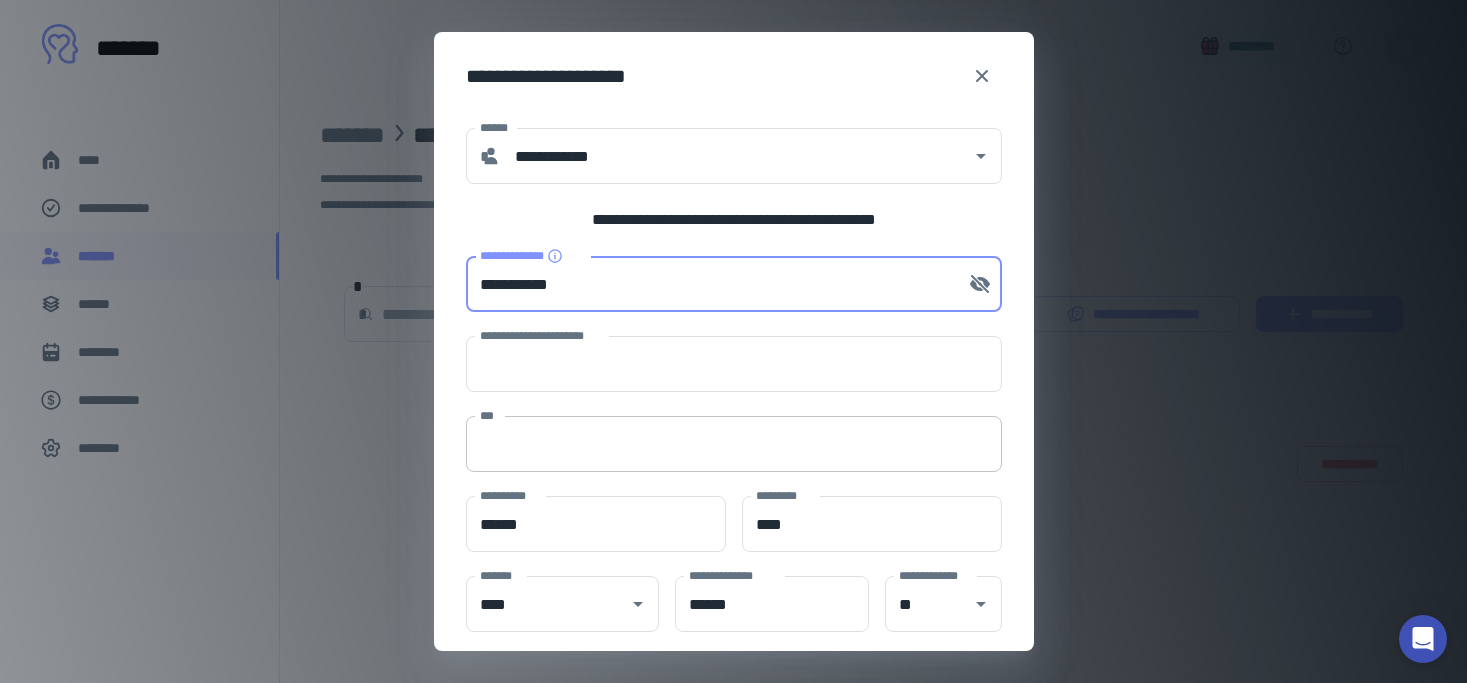 type on "**********" 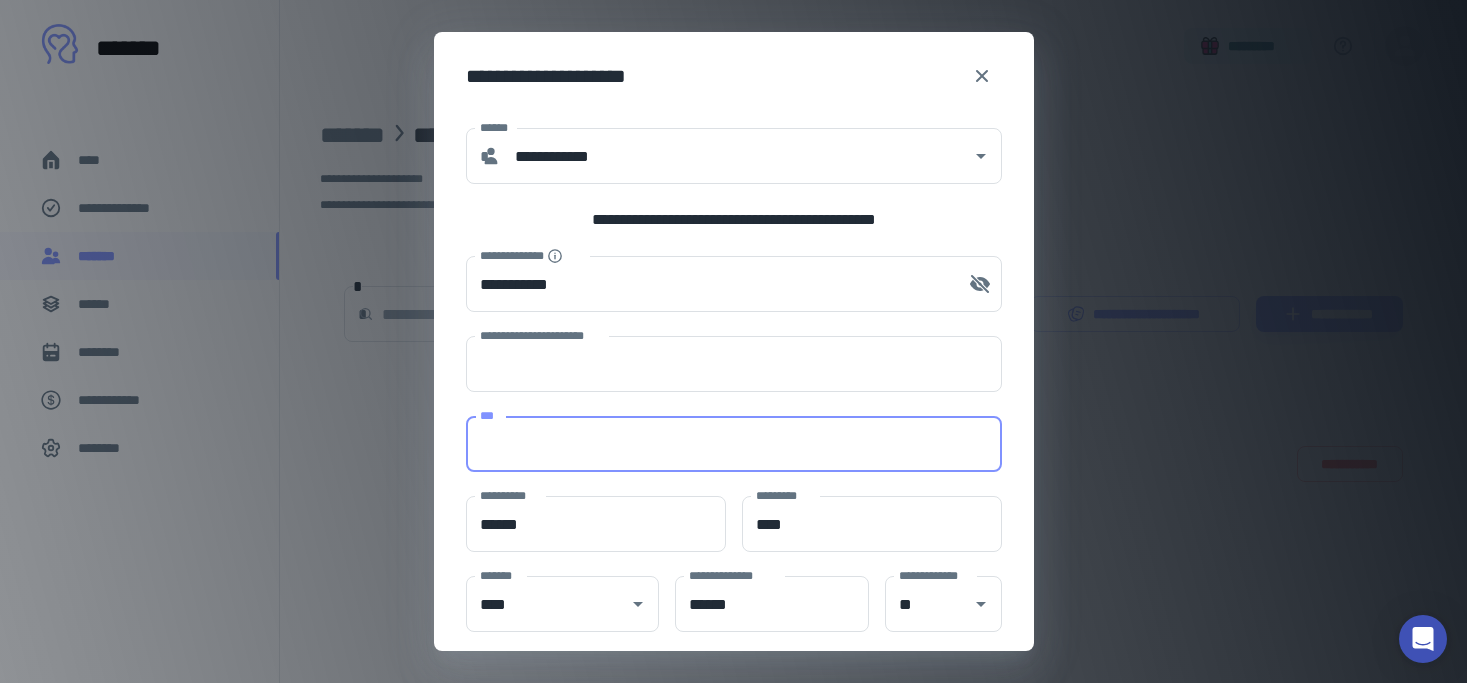 click on "***" at bounding box center (734, 444) 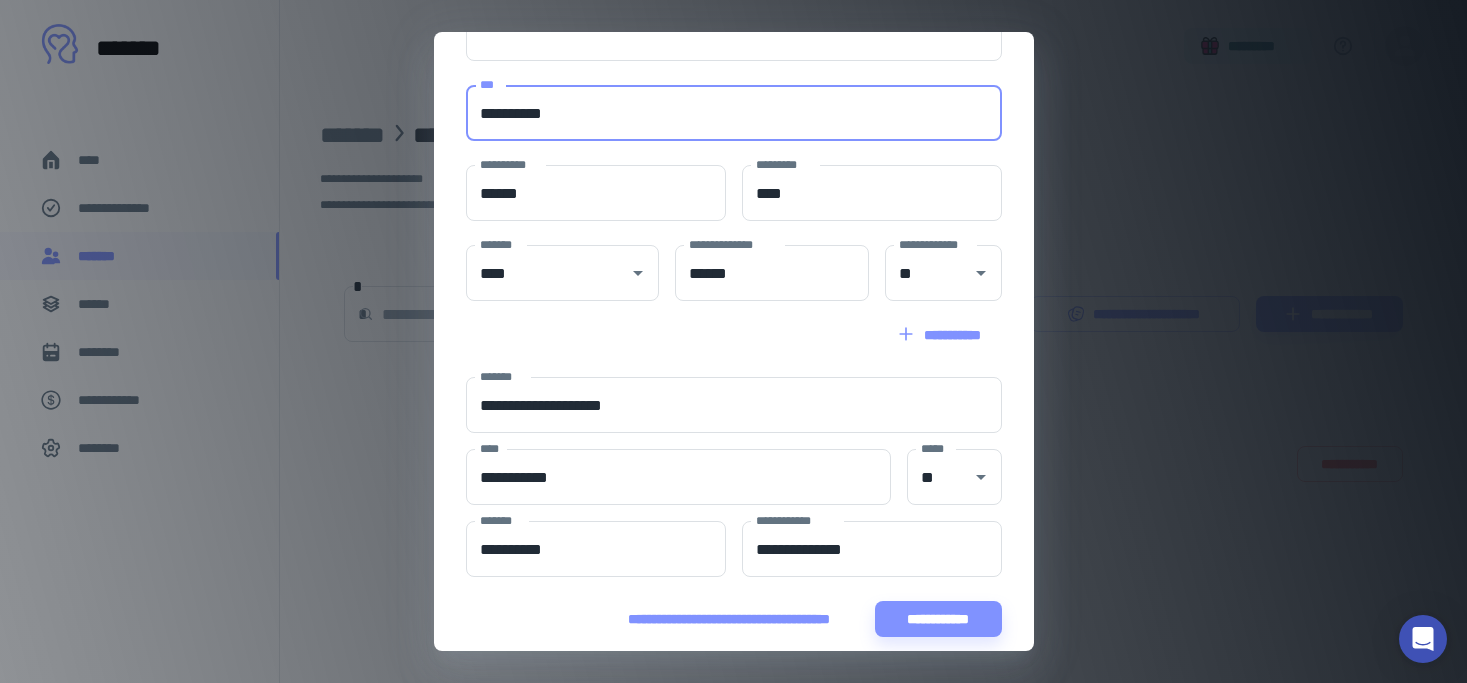 scroll, scrollTop: 349, scrollLeft: 0, axis: vertical 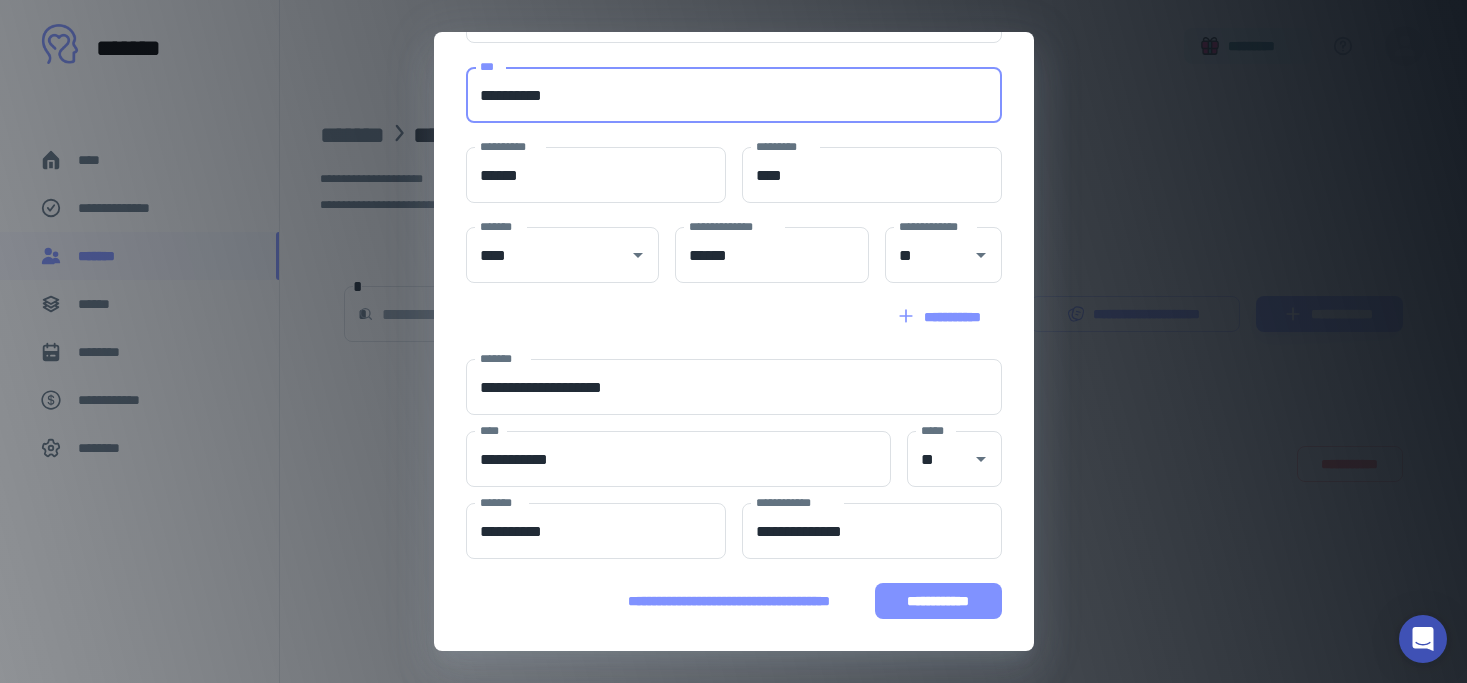 type on "**********" 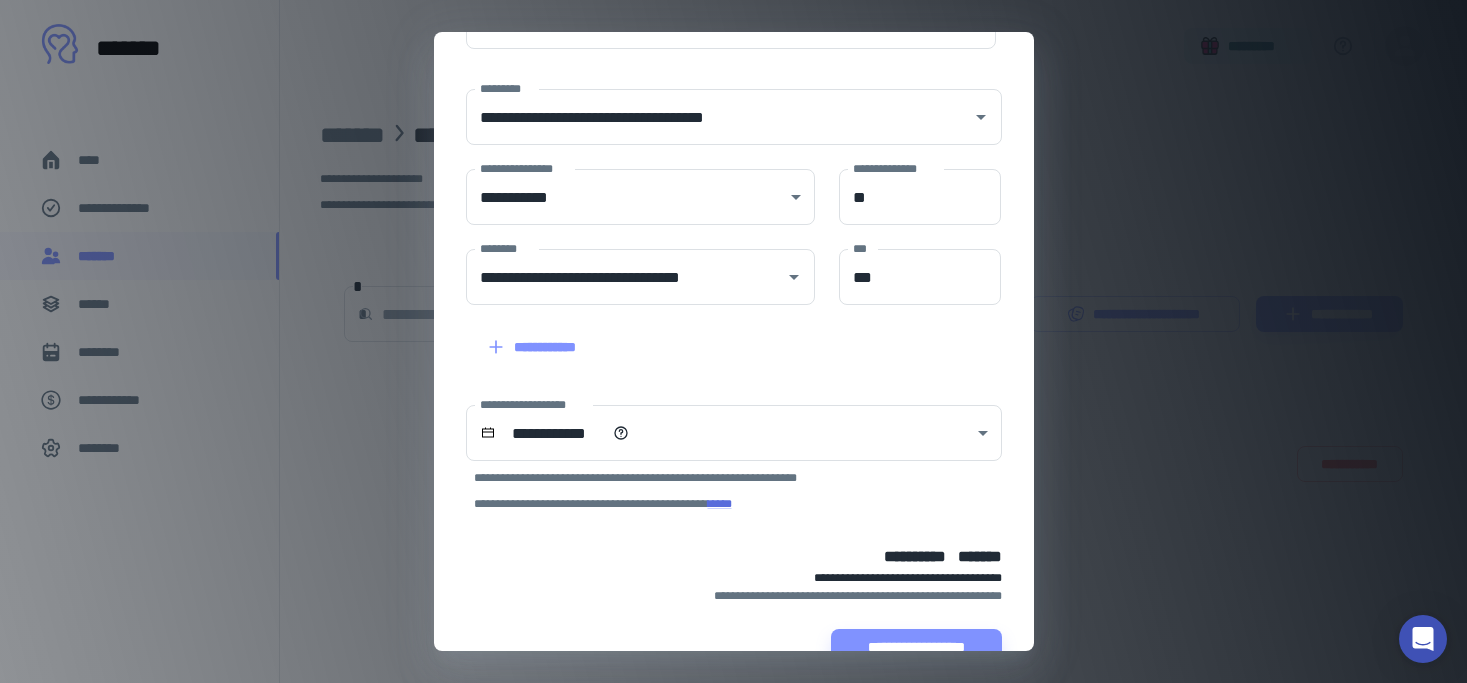 scroll, scrollTop: 261, scrollLeft: 0, axis: vertical 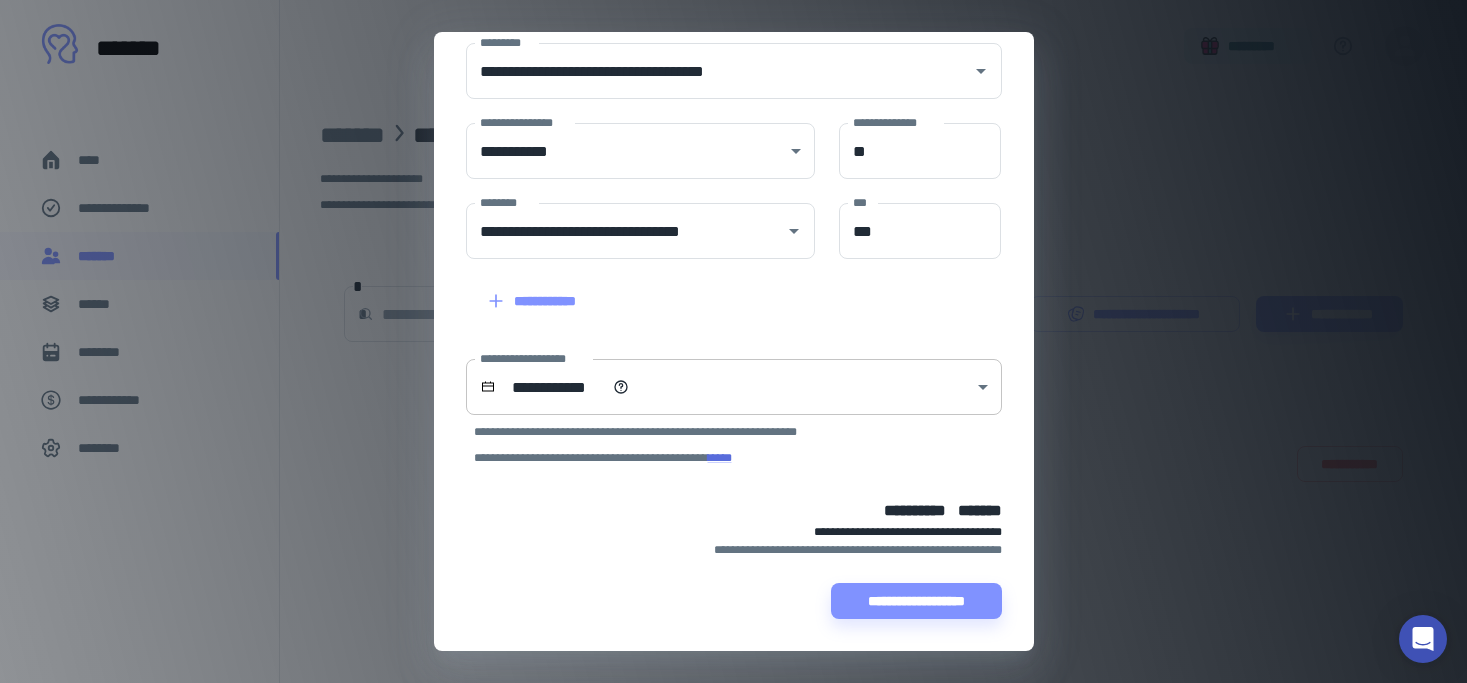 click on "**********" at bounding box center (733, 341) 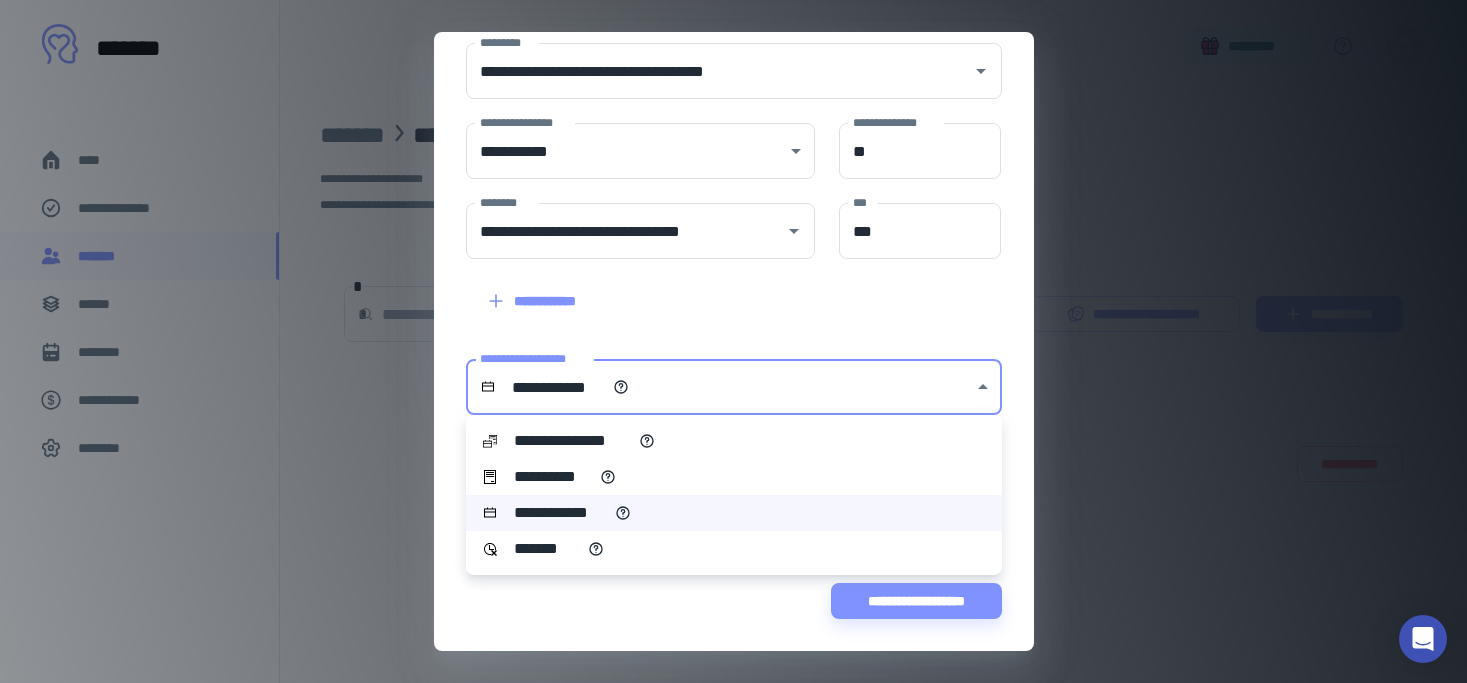 click on "**********" at bounding box center [734, 477] 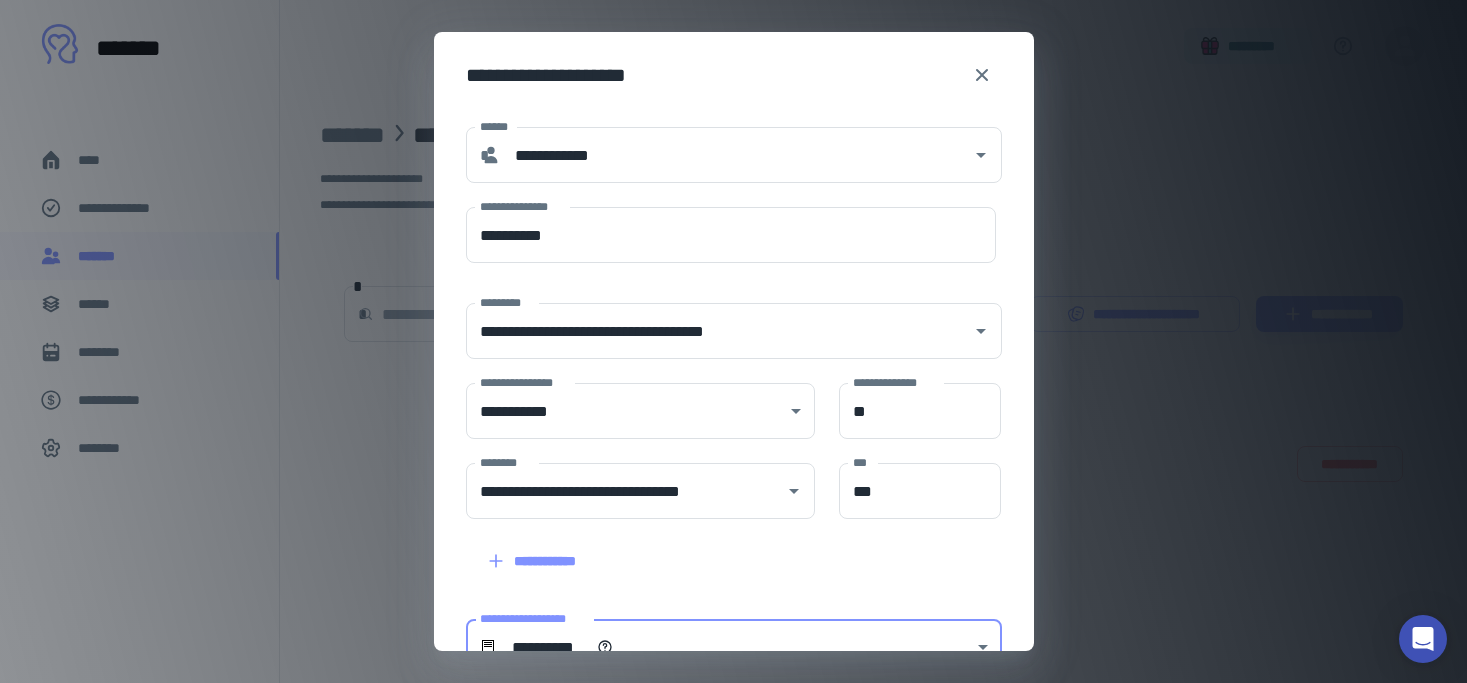 scroll, scrollTop: 0, scrollLeft: 0, axis: both 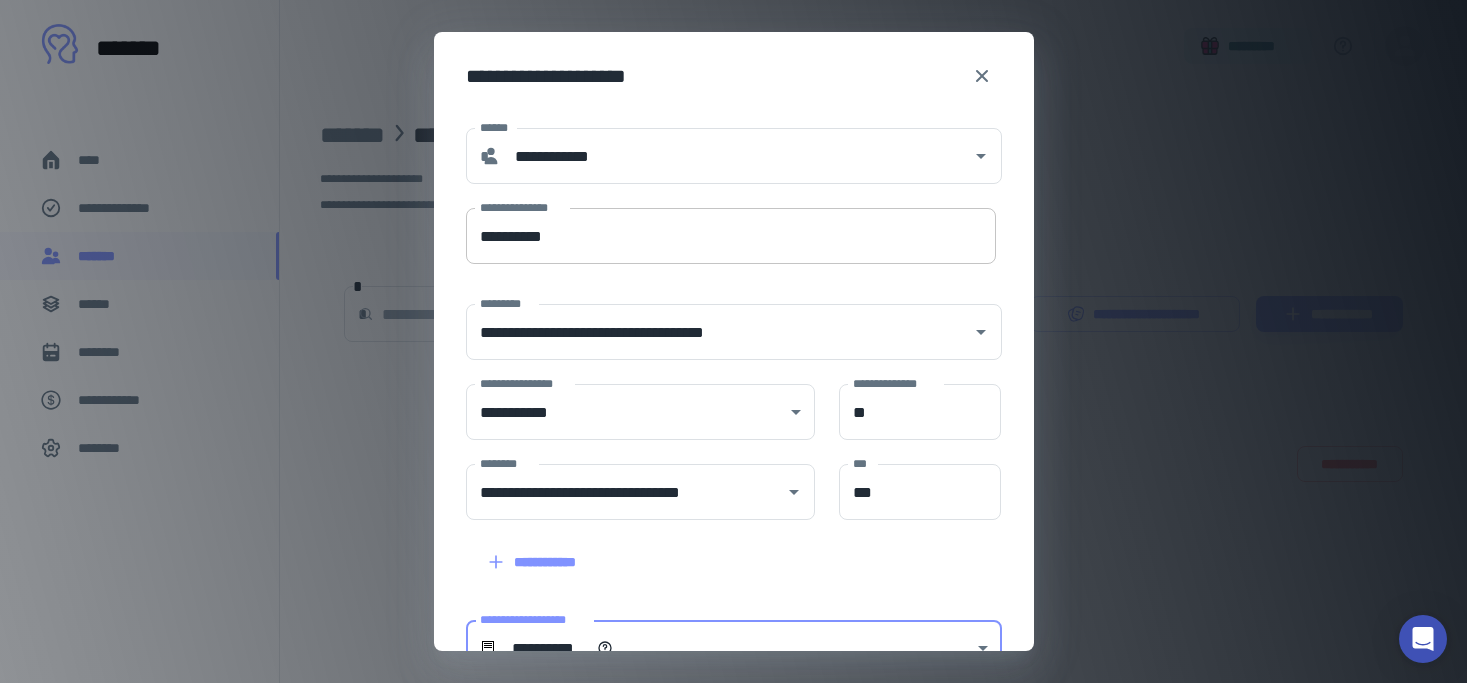 click on "**********" at bounding box center [731, 236] 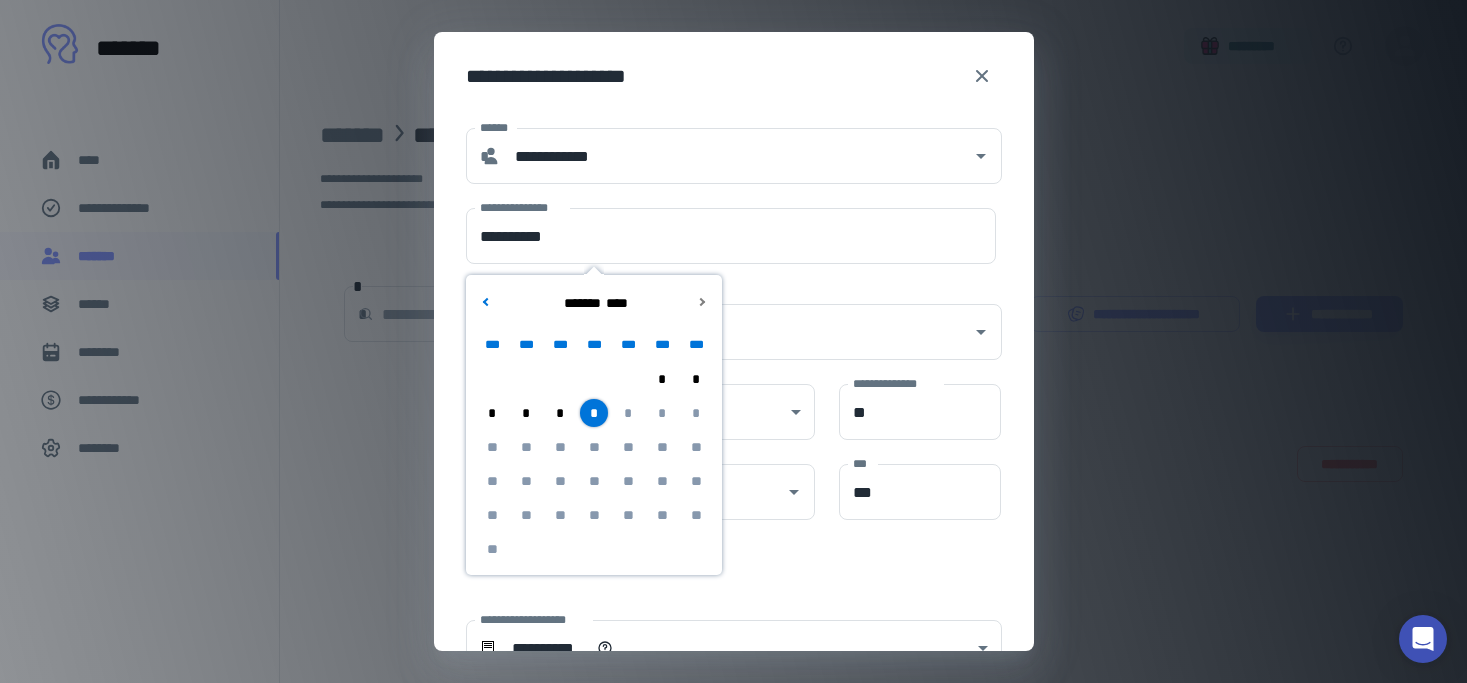 click on "*" at bounding box center (662, 379) 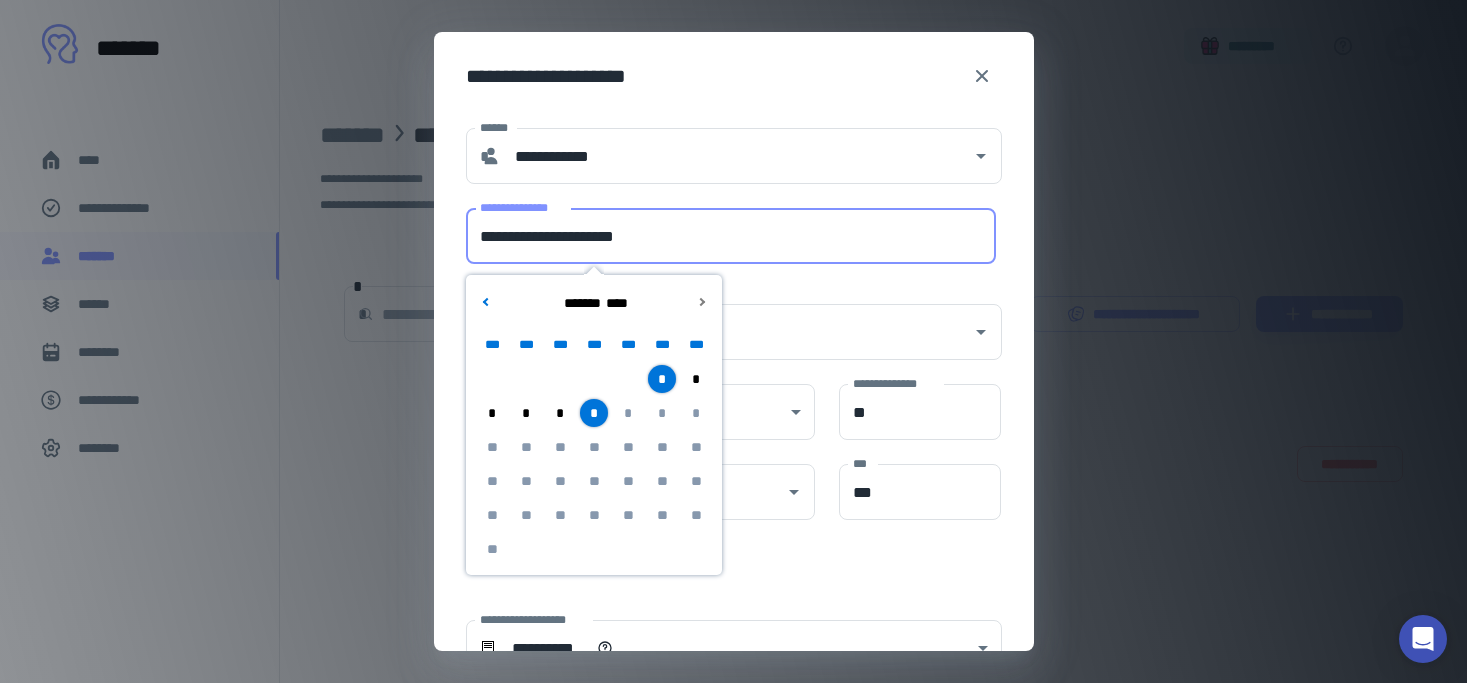 click on "**********" at bounding box center [731, 236] 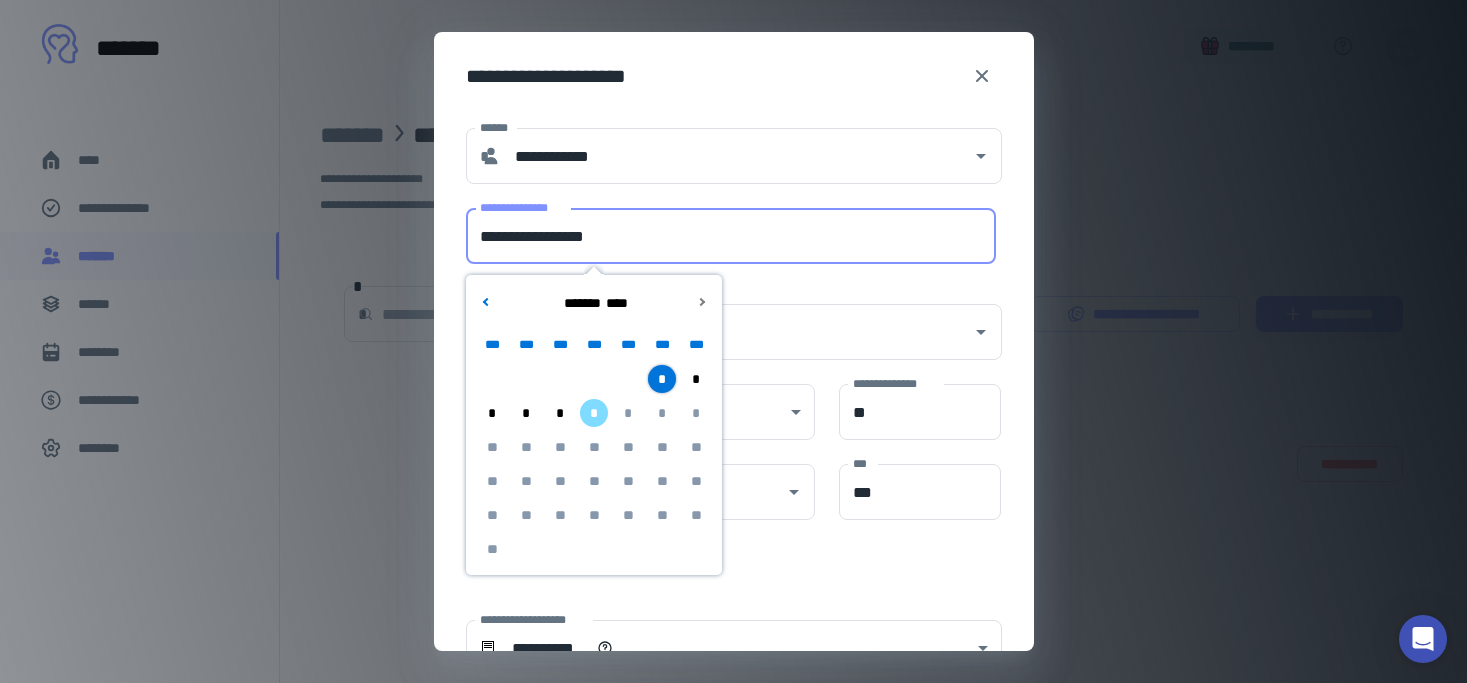 click on "**********" at bounding box center (731, 236) 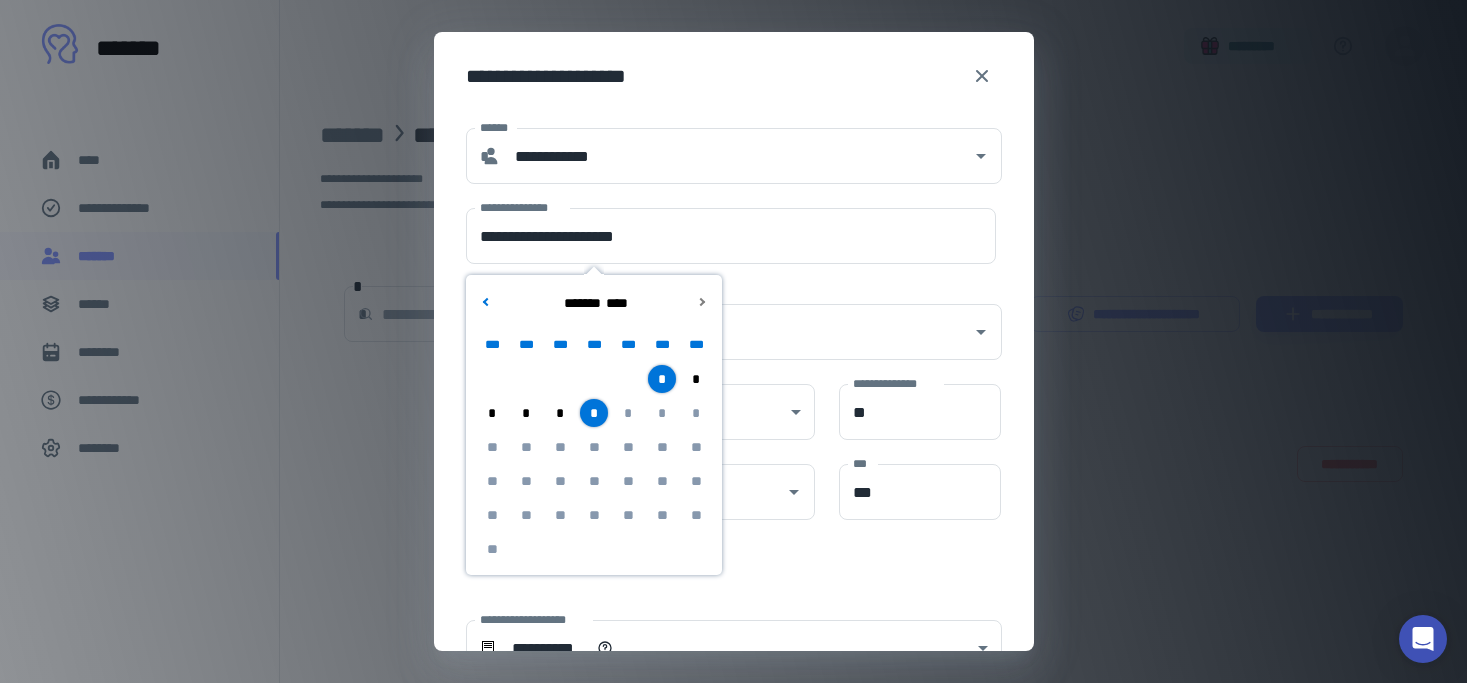 click on "*" at bounding box center [594, 413] 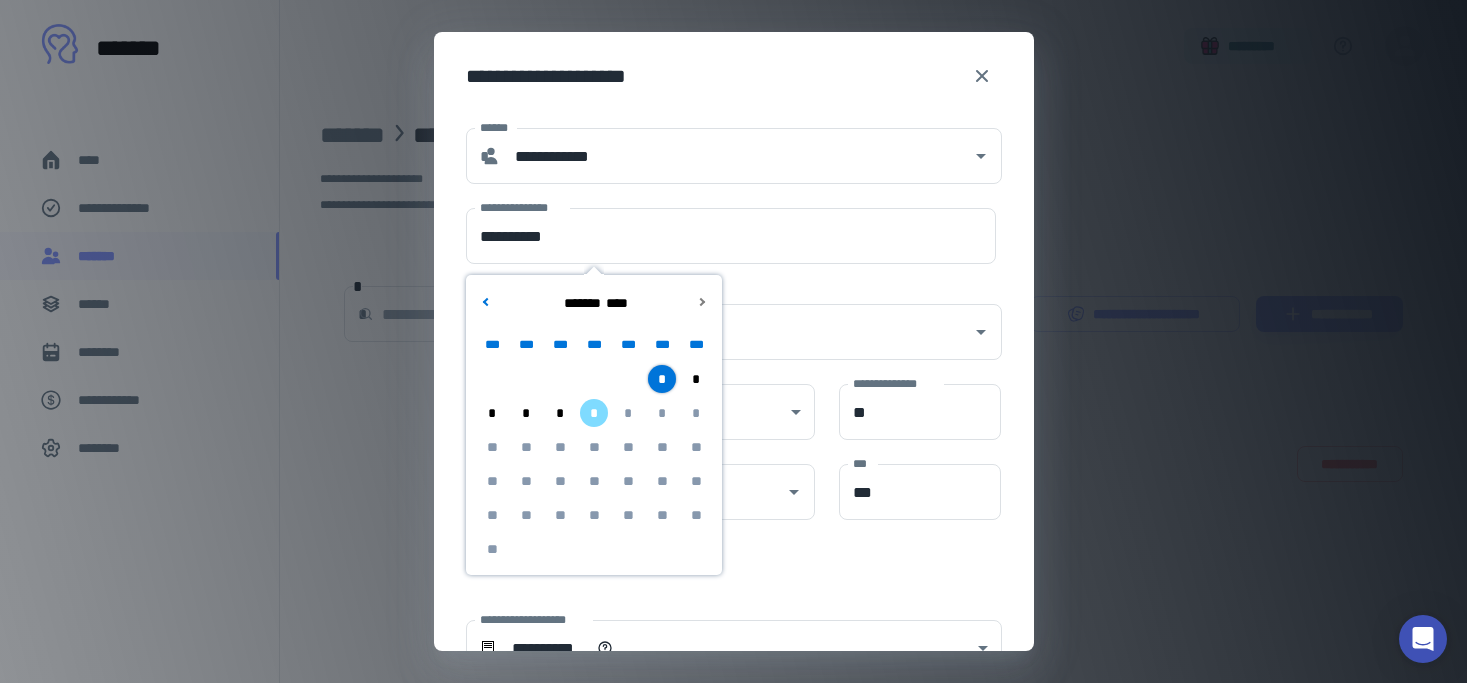 click on "**********" at bounding box center (733, 341) 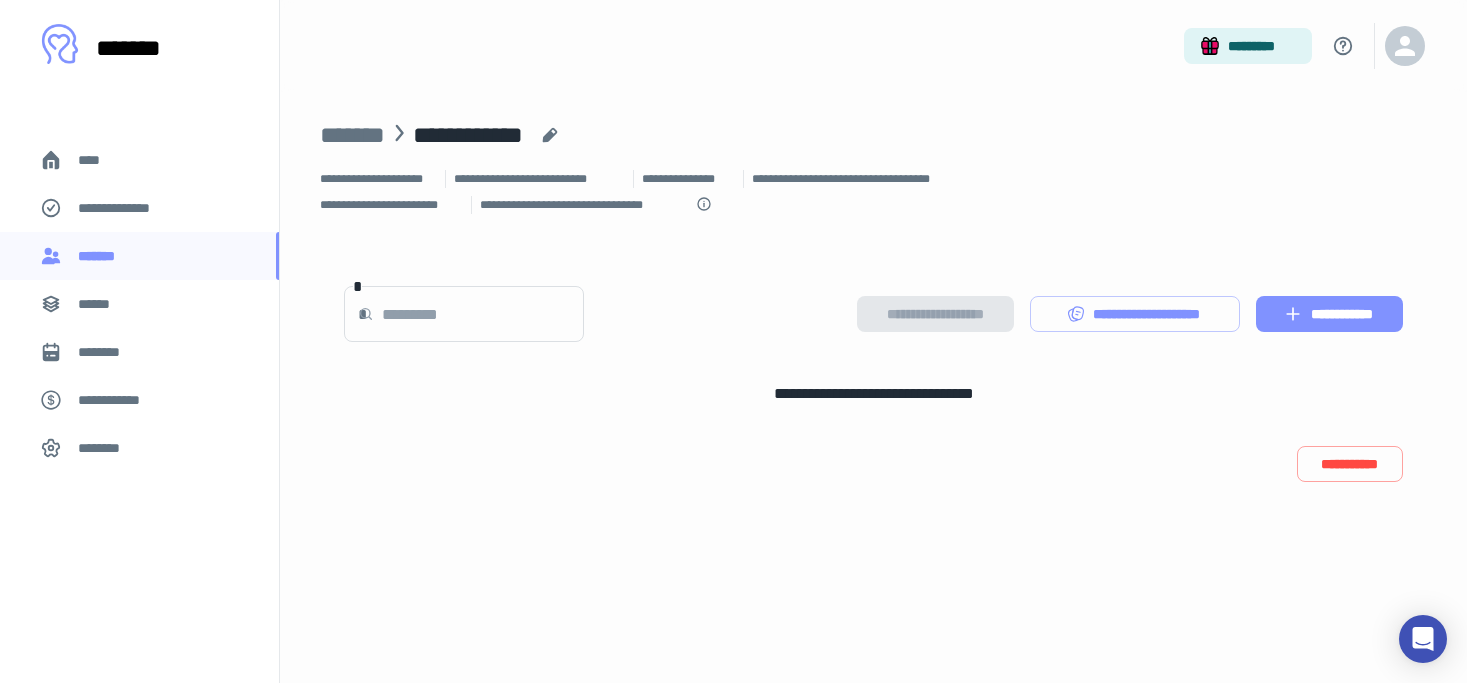 click on "**********" at bounding box center [1329, 314] 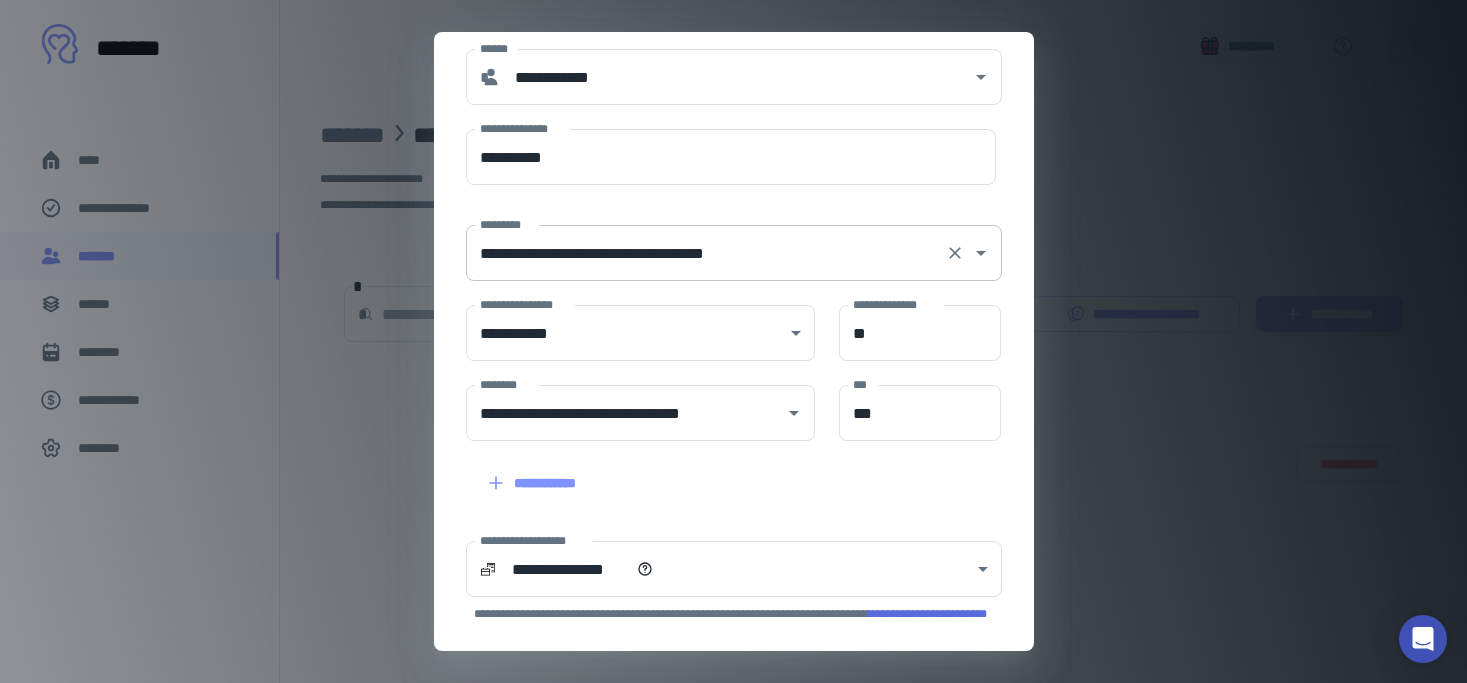 scroll, scrollTop: 78, scrollLeft: 0, axis: vertical 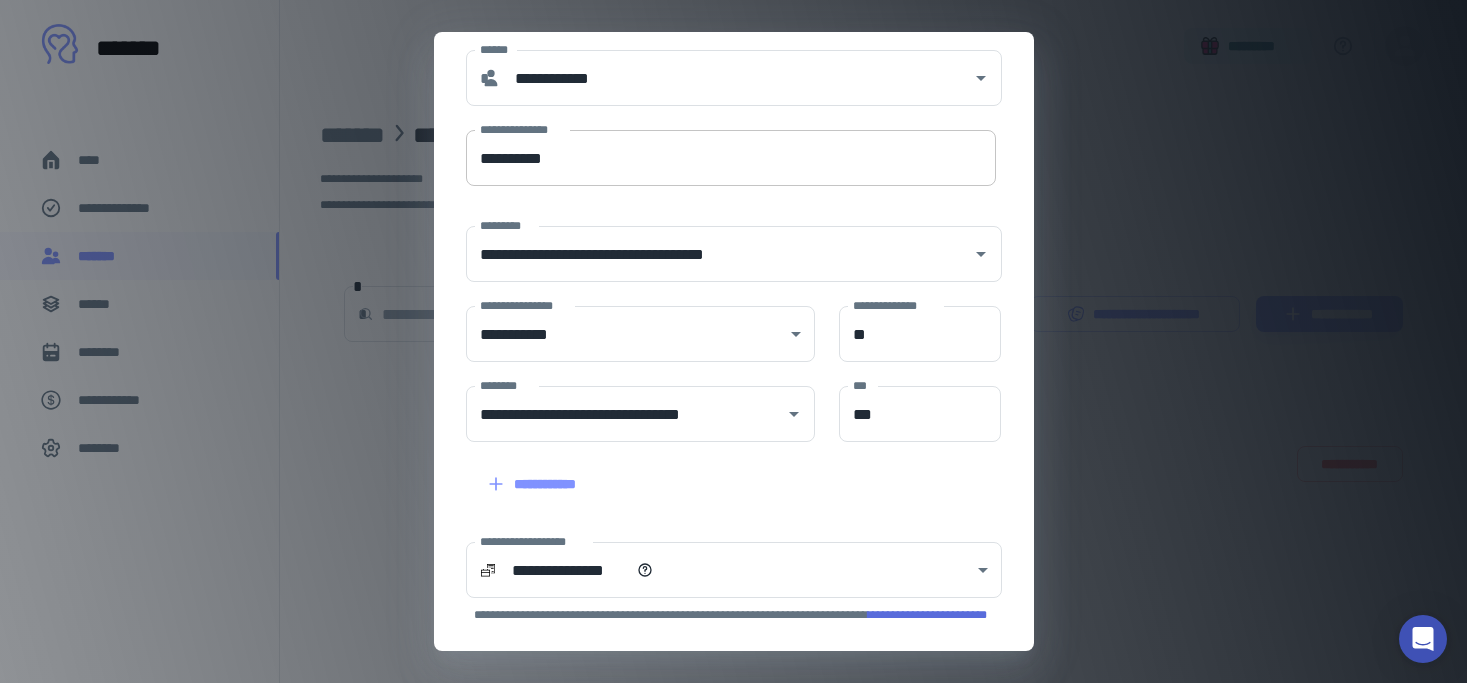 click on "**********" at bounding box center [731, 158] 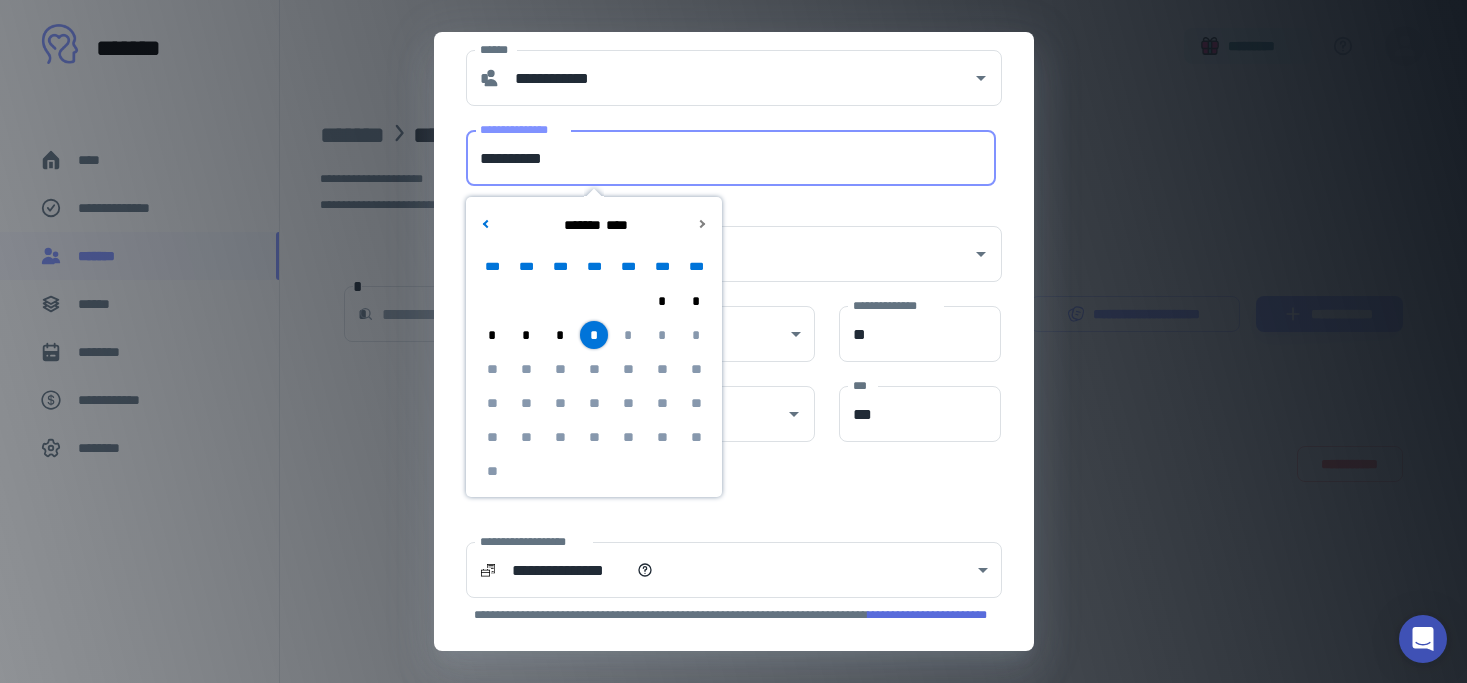 click on "*" at bounding box center [662, 301] 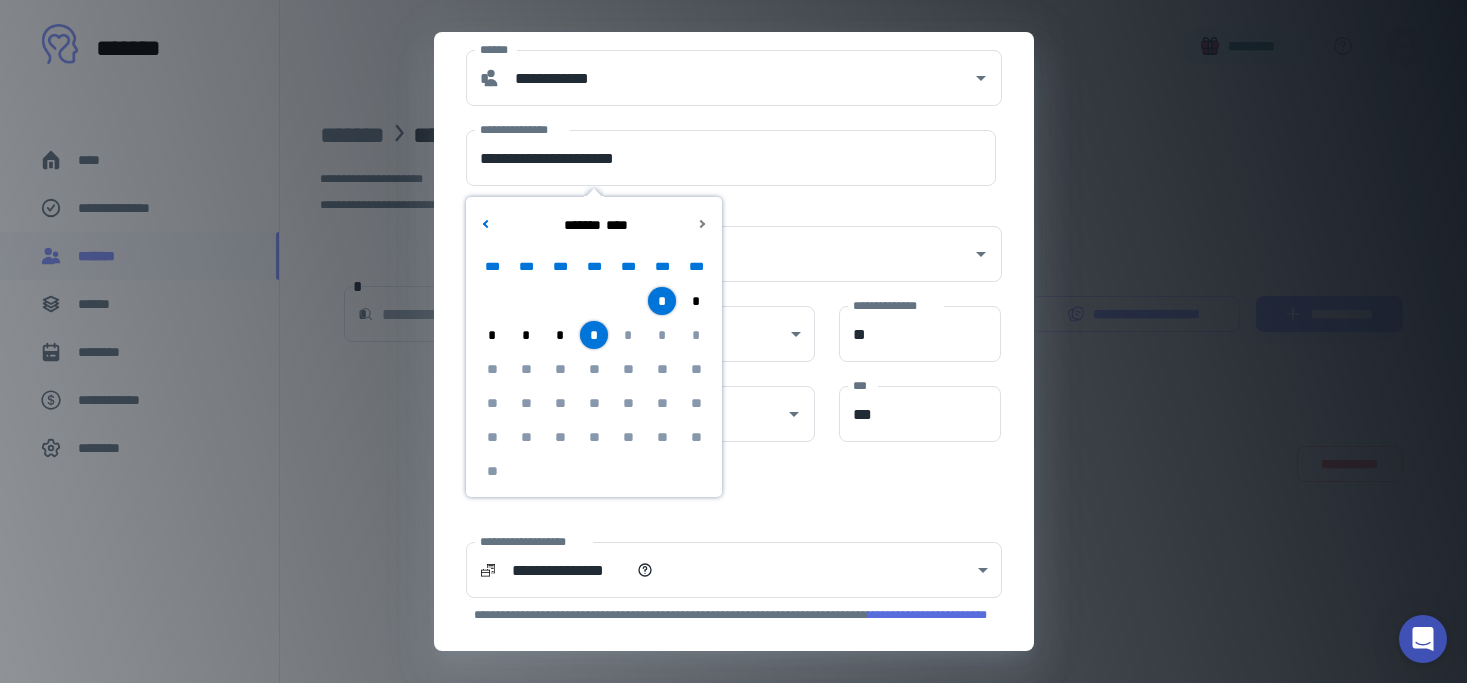 click on "*" at bounding box center [594, 335] 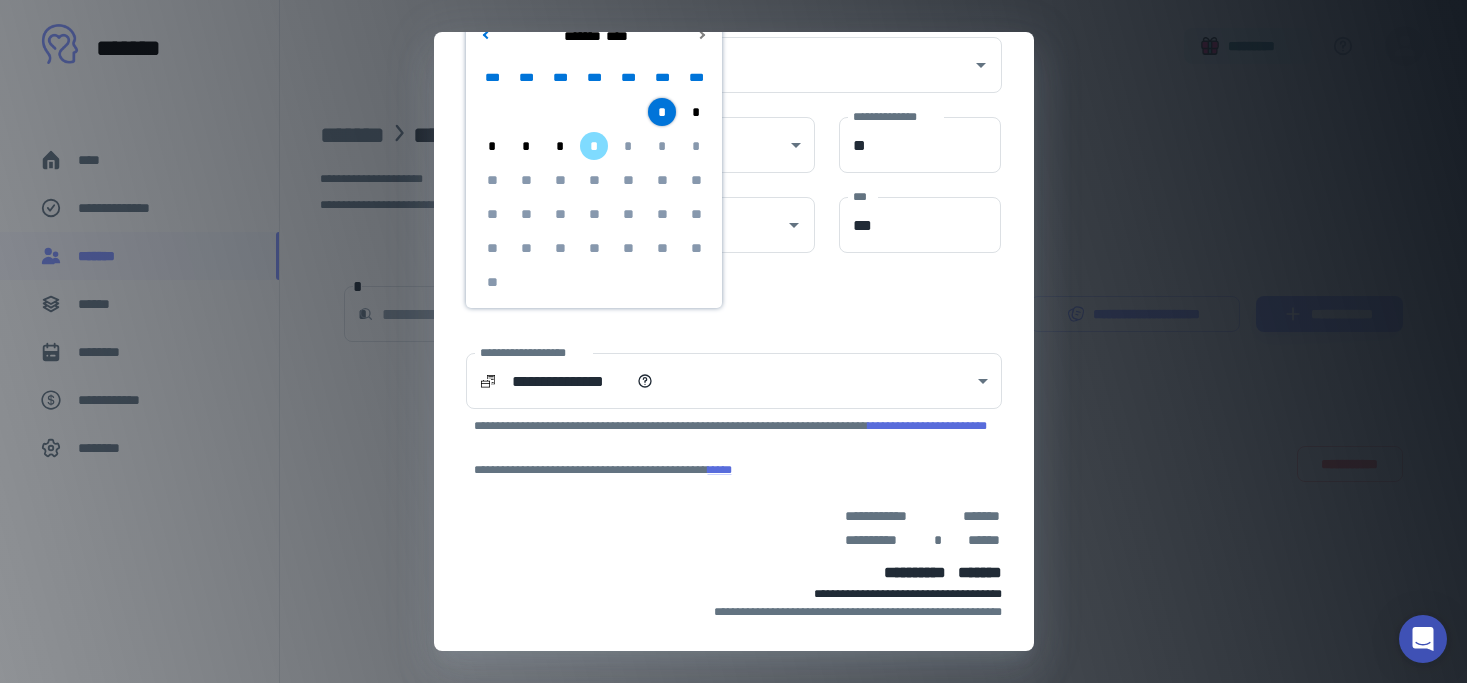scroll, scrollTop: 262, scrollLeft: 0, axis: vertical 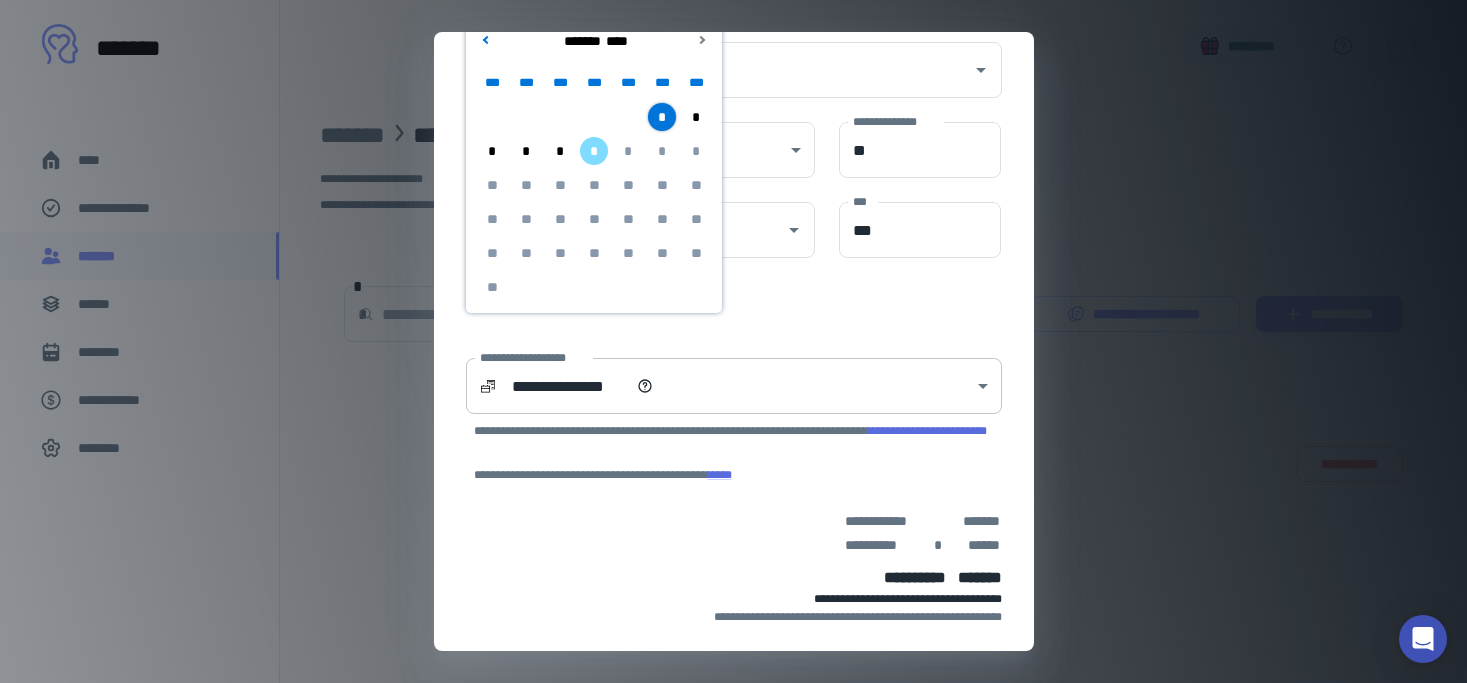 click on "**********" at bounding box center (733, 341) 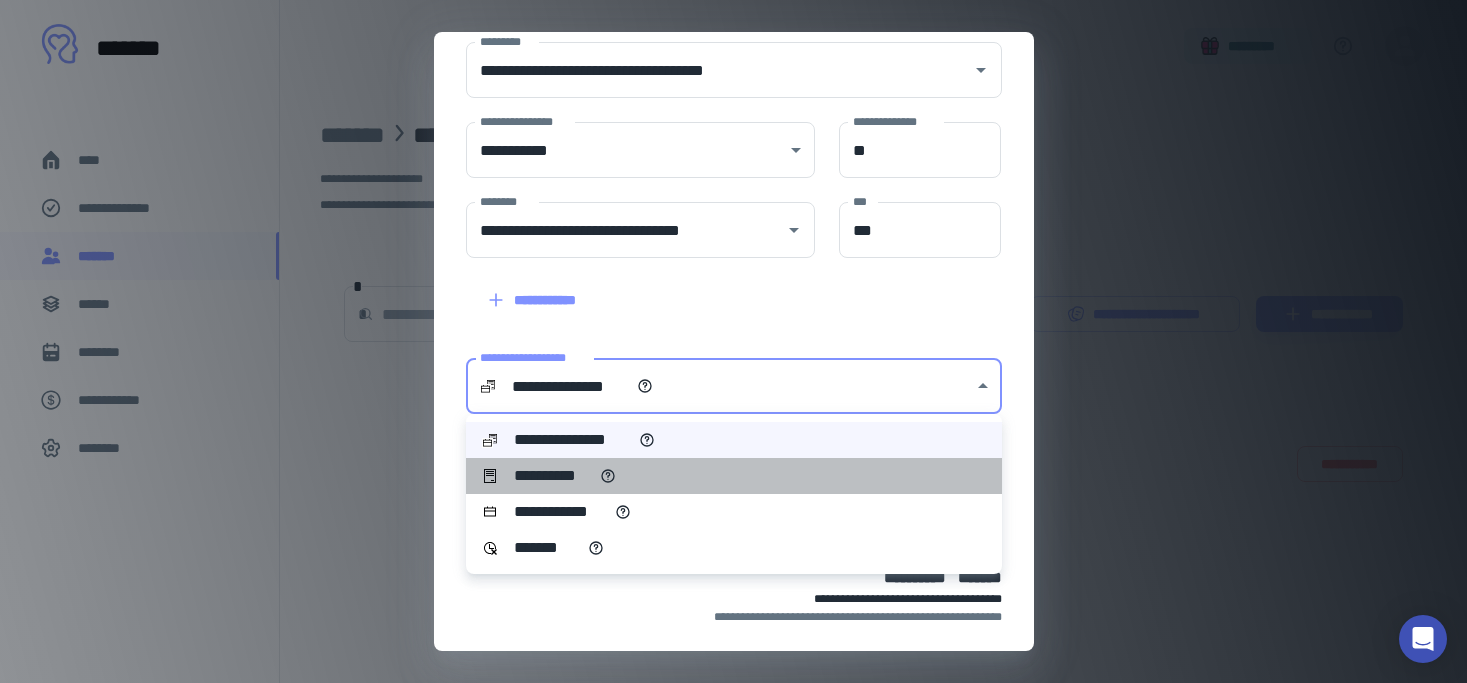 click on "**********" at bounding box center (734, 476) 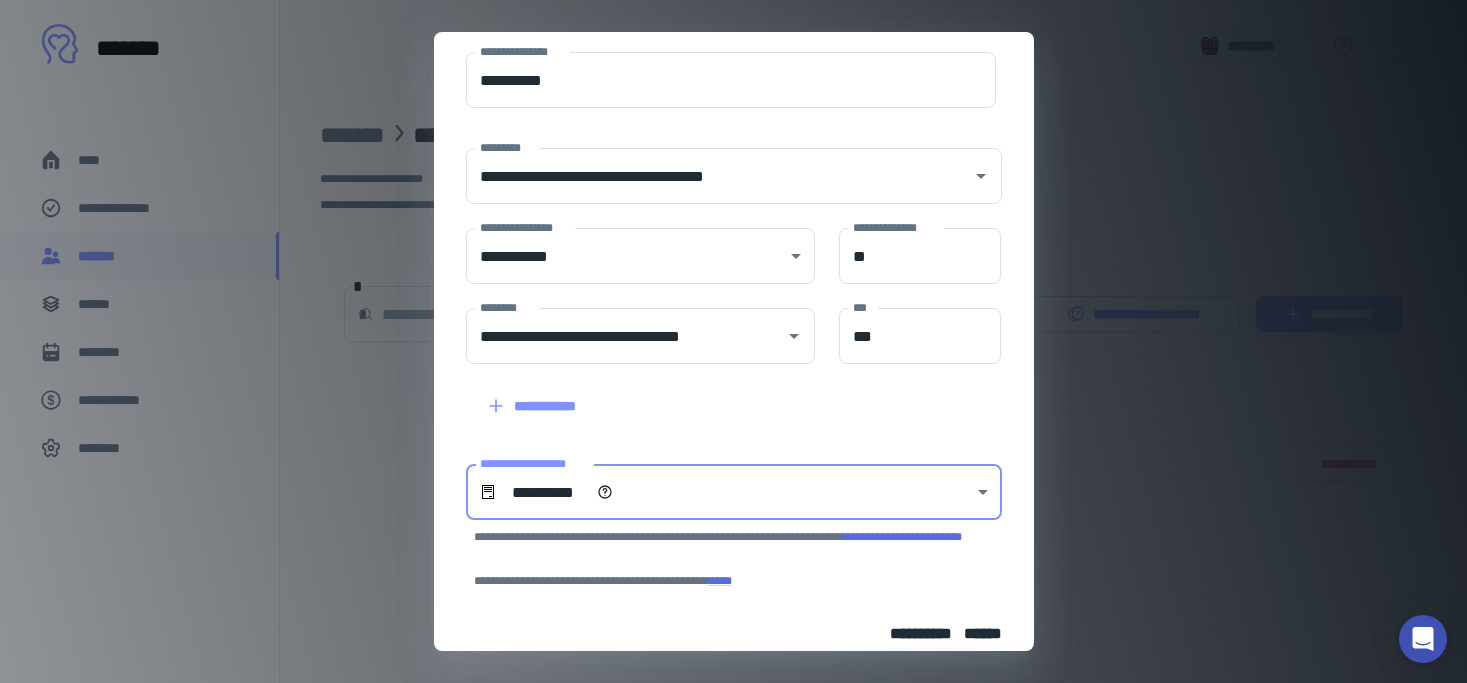 scroll, scrollTop: 285, scrollLeft: 0, axis: vertical 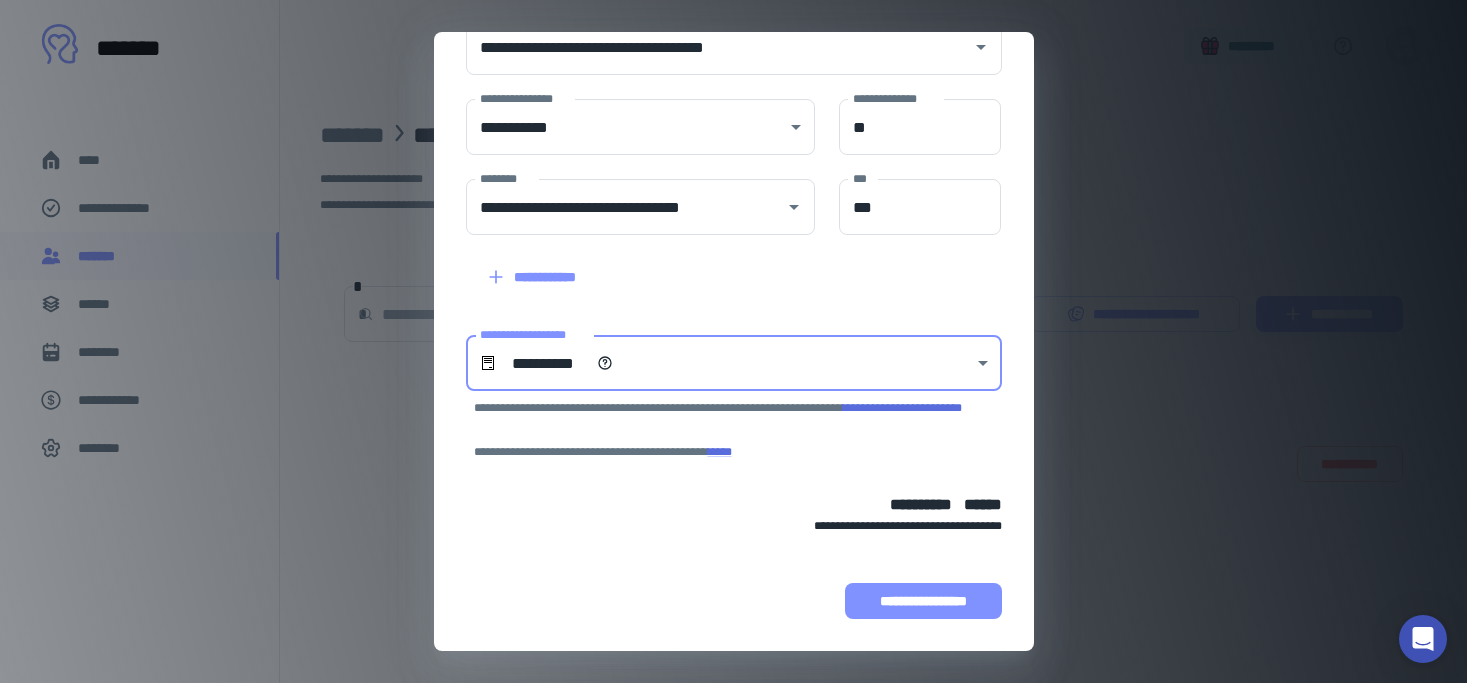 click on "**********" at bounding box center [923, 601] 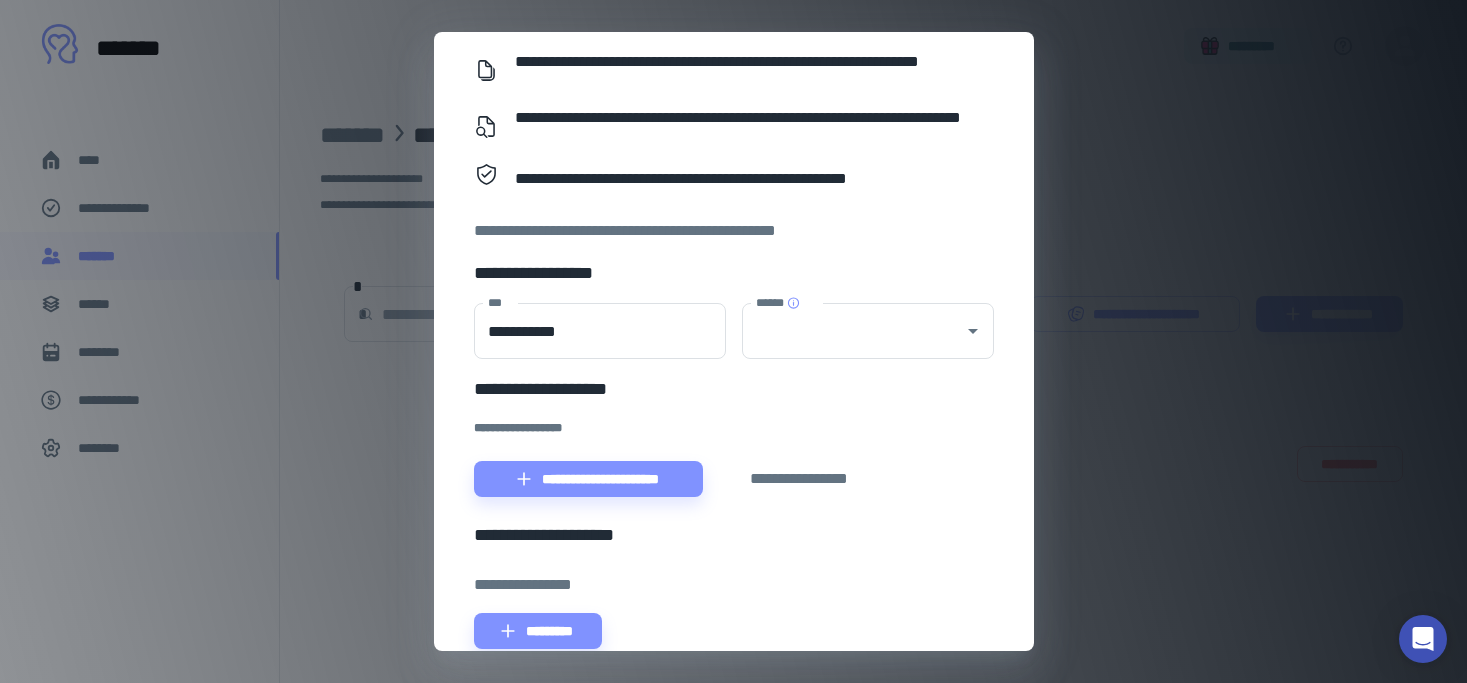 scroll, scrollTop: 267, scrollLeft: 0, axis: vertical 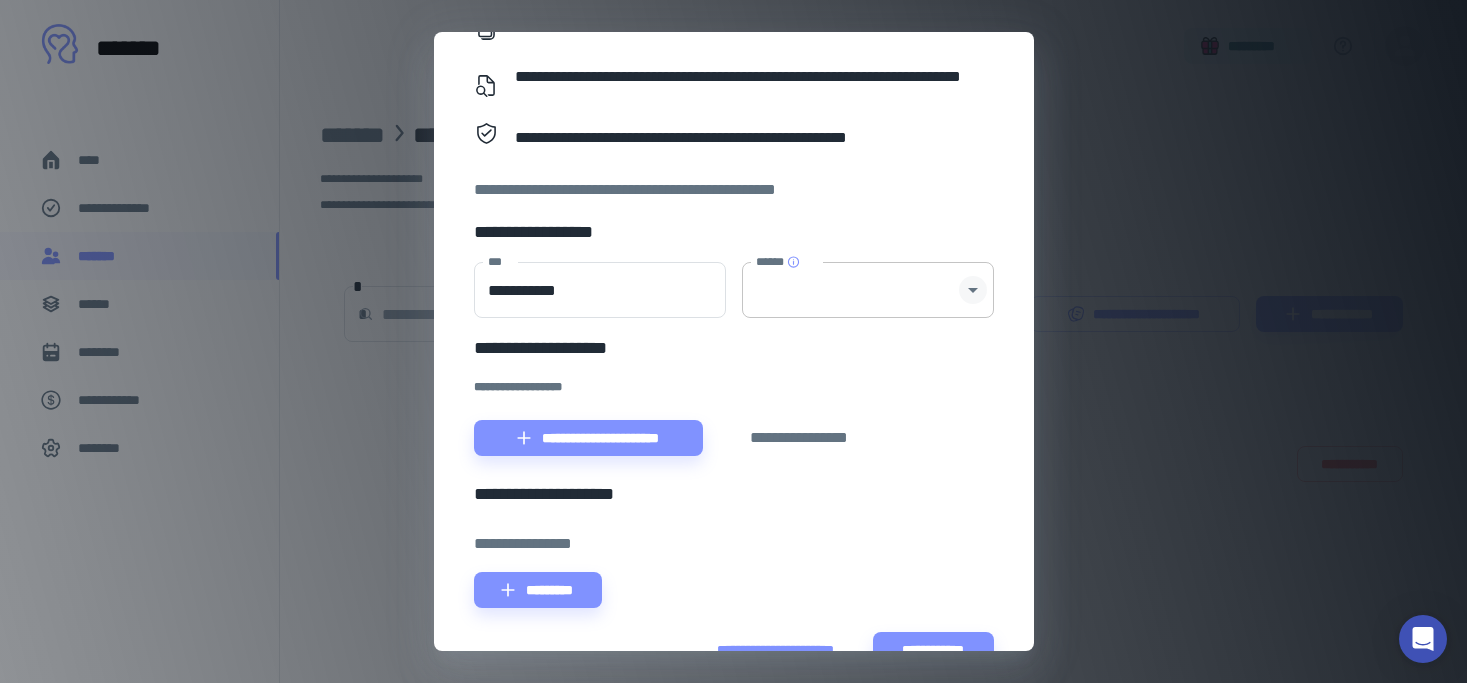click 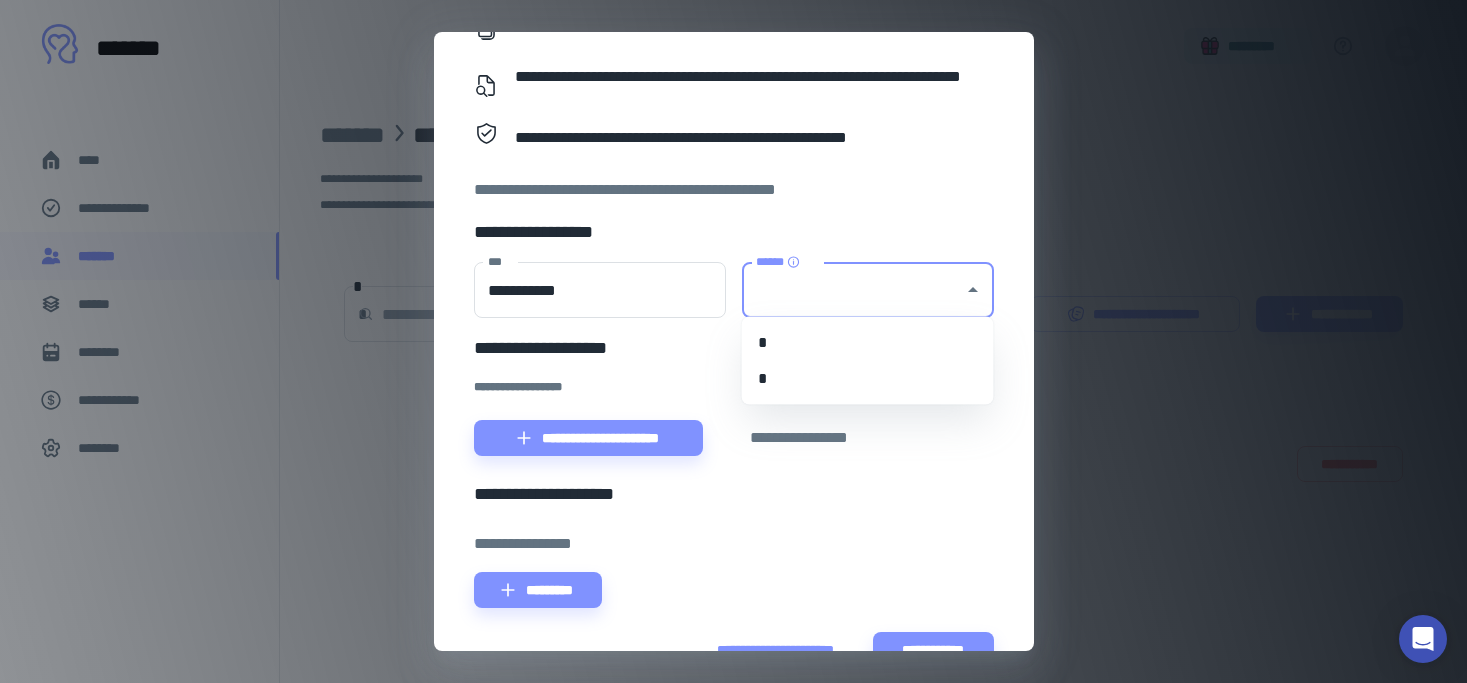 click on "*" at bounding box center (868, 343) 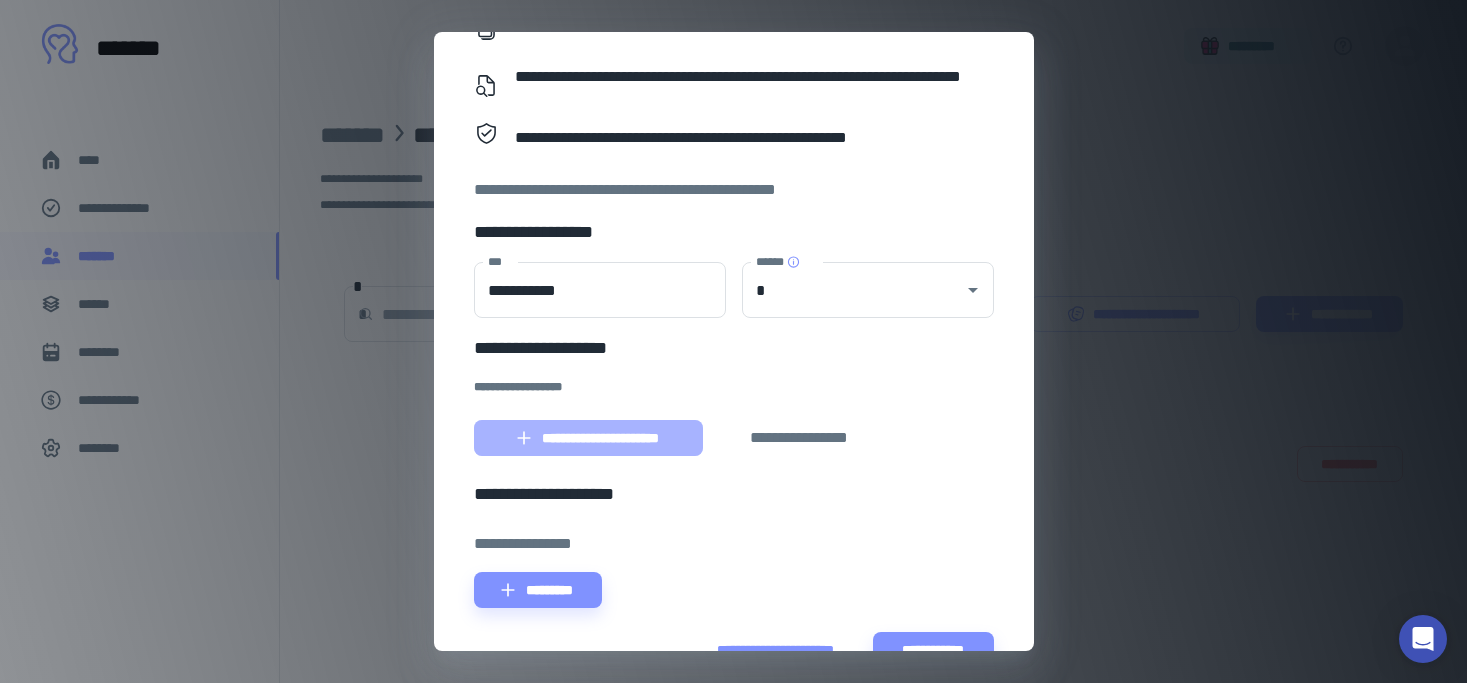 click on "**********" at bounding box center [588, 438] 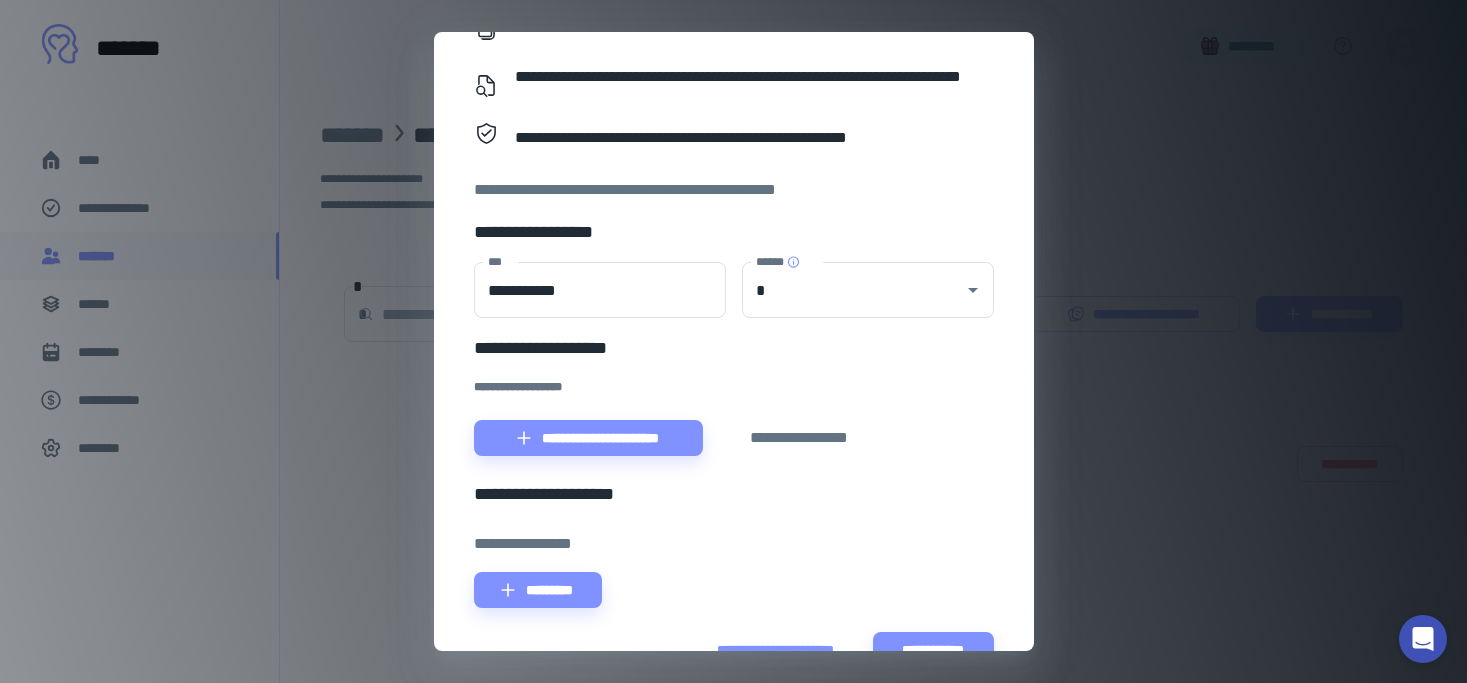 scroll, scrollTop: 318, scrollLeft: 0, axis: vertical 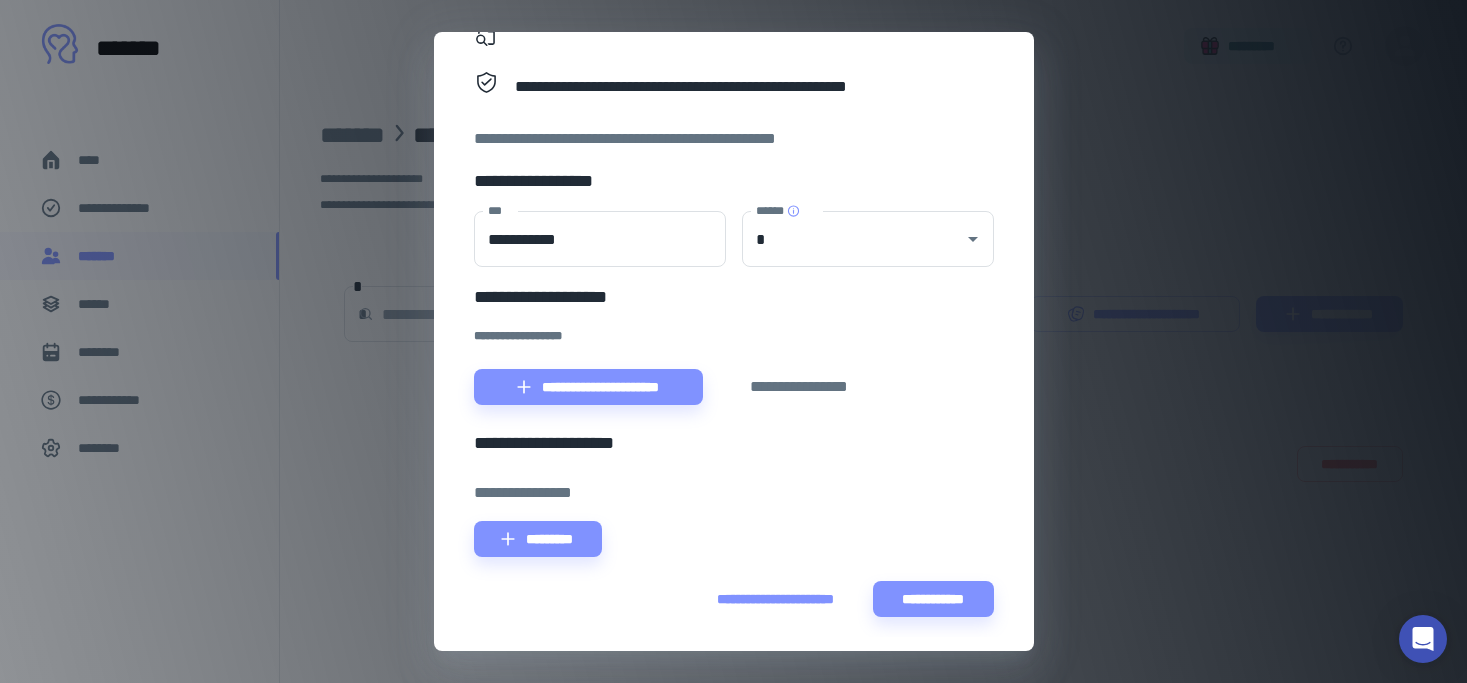 click on "**********" at bounding box center (733, 341) 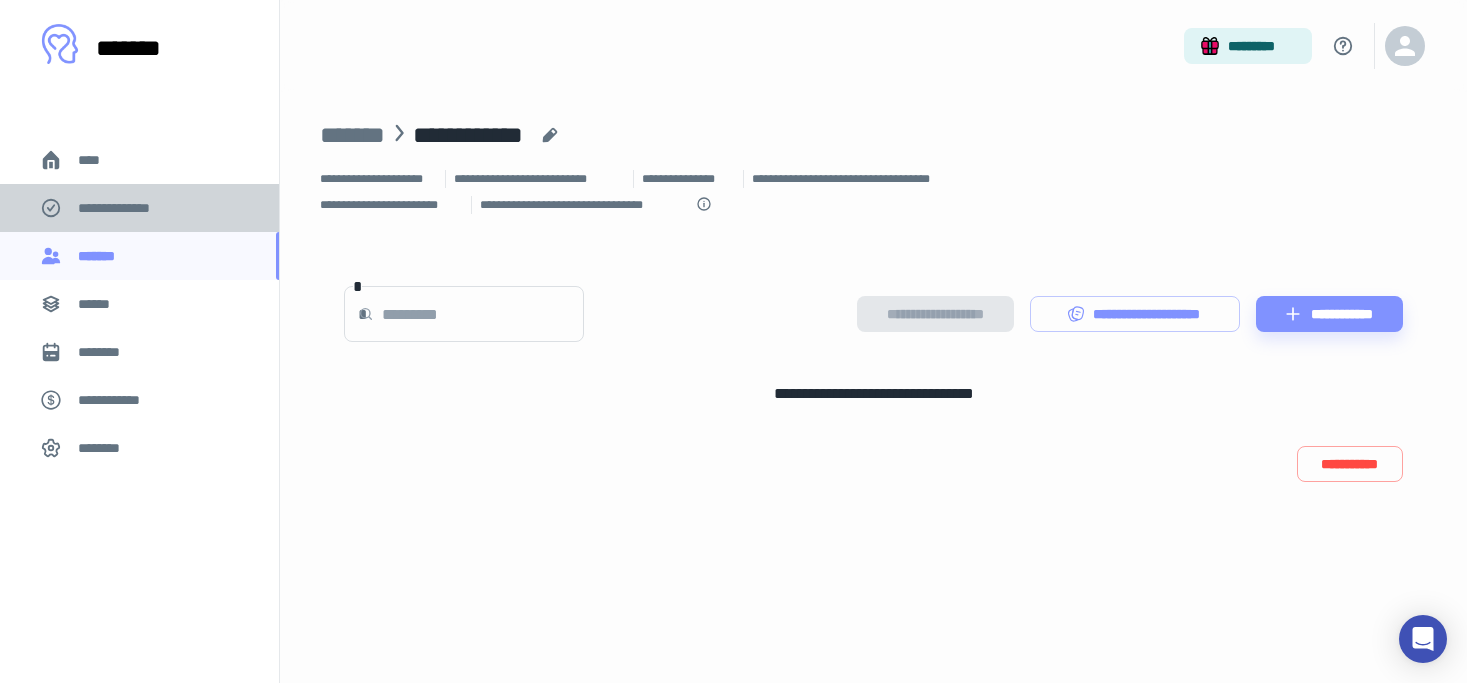 click on "**********" at bounding box center (139, 208) 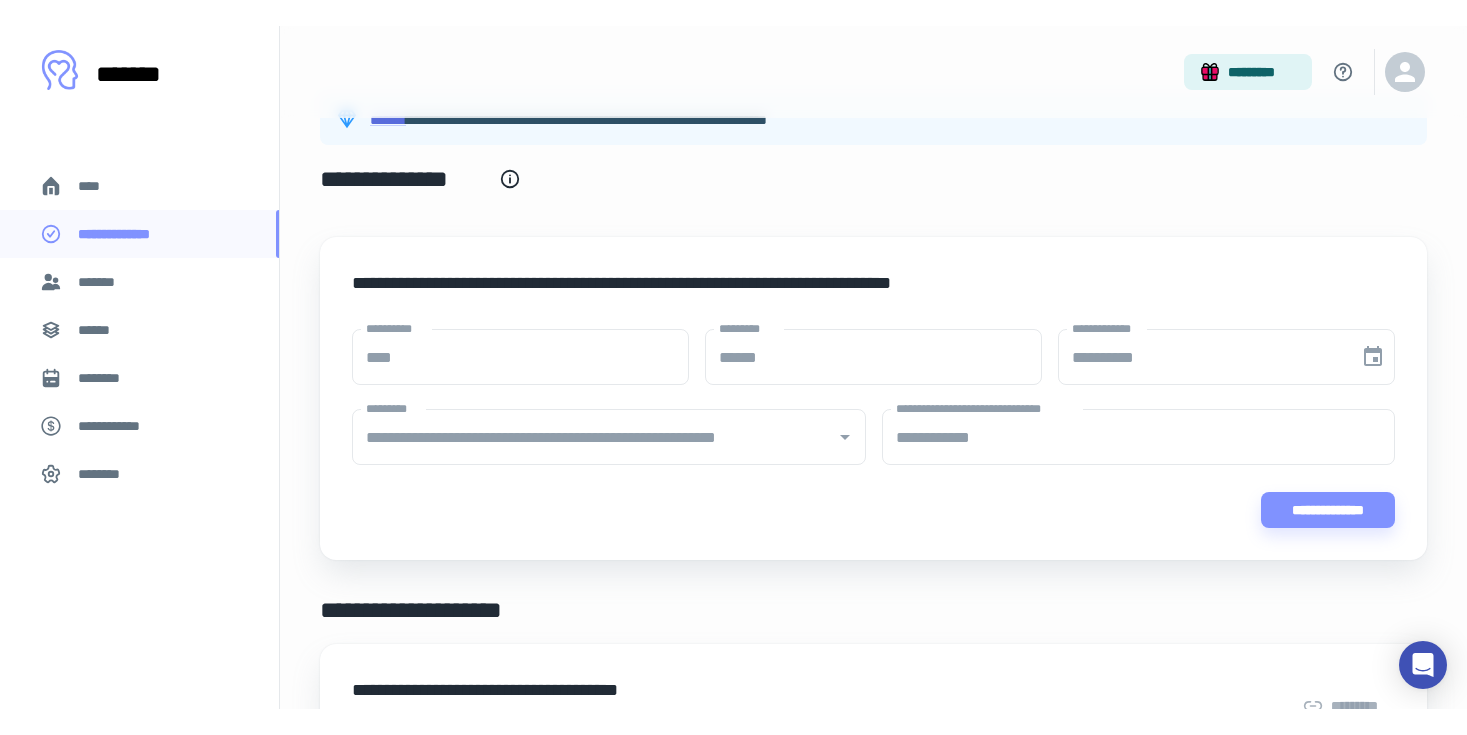 scroll, scrollTop: 50, scrollLeft: 0, axis: vertical 